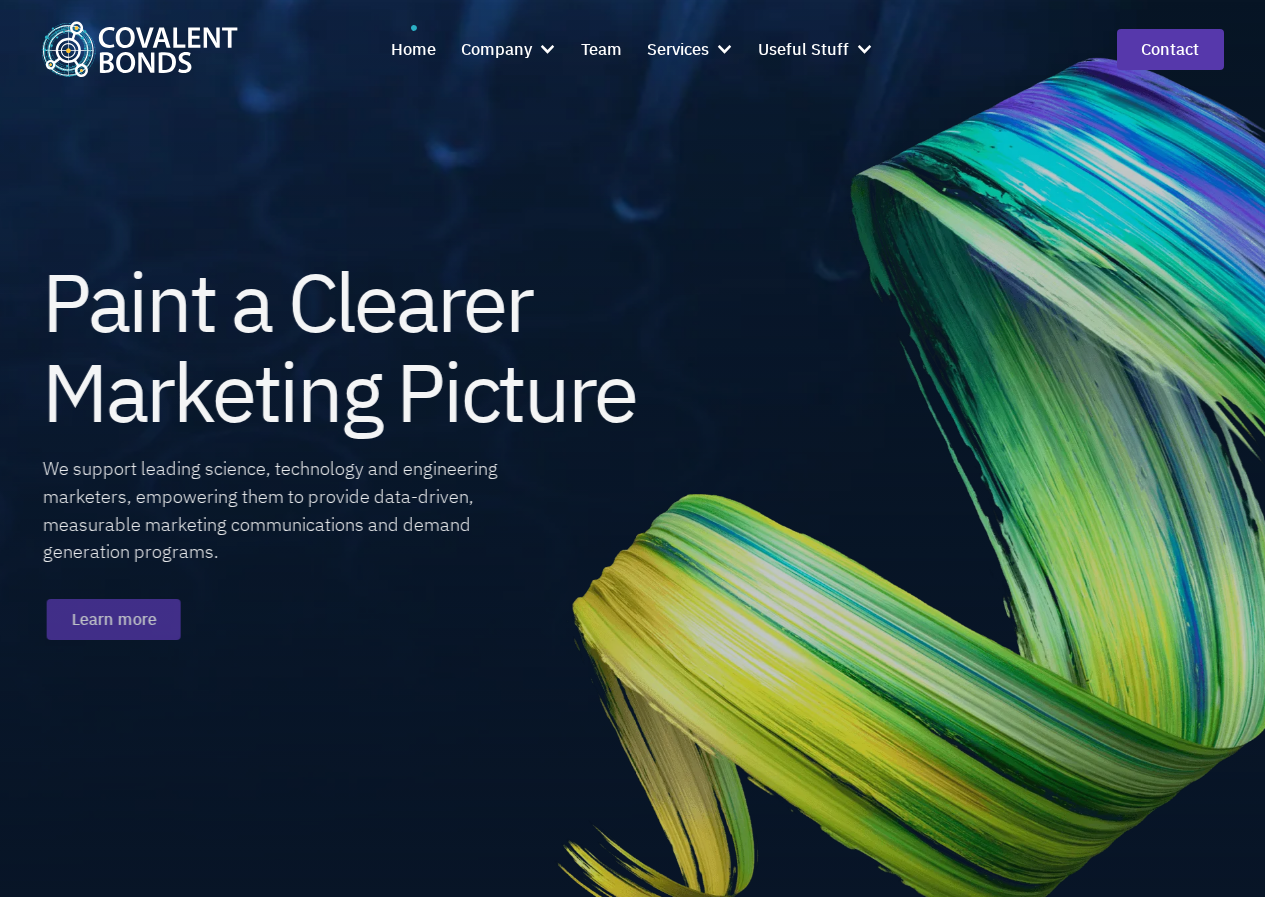scroll, scrollTop: 0, scrollLeft: 0, axis: both 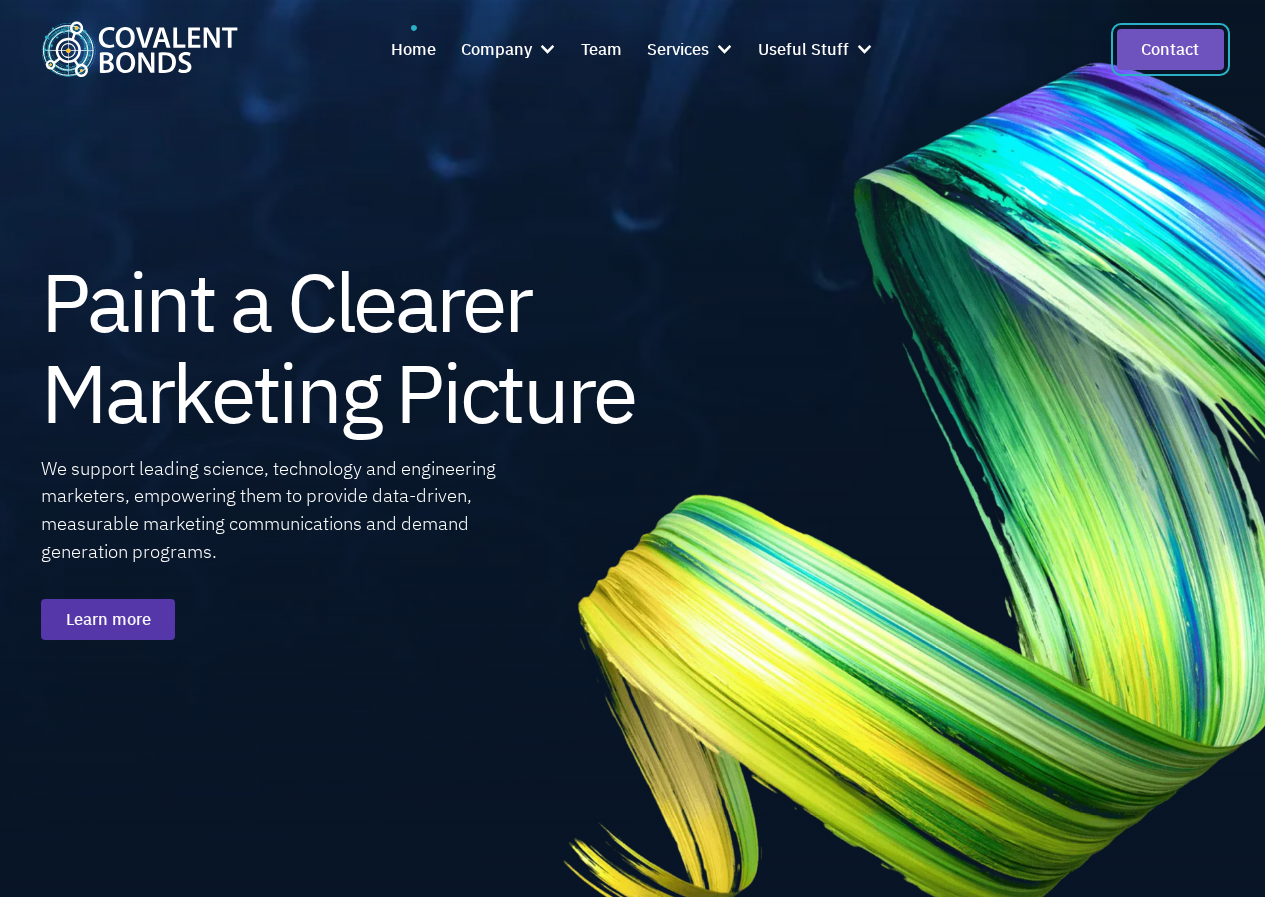 click on "Contact" at bounding box center [1170, 49] 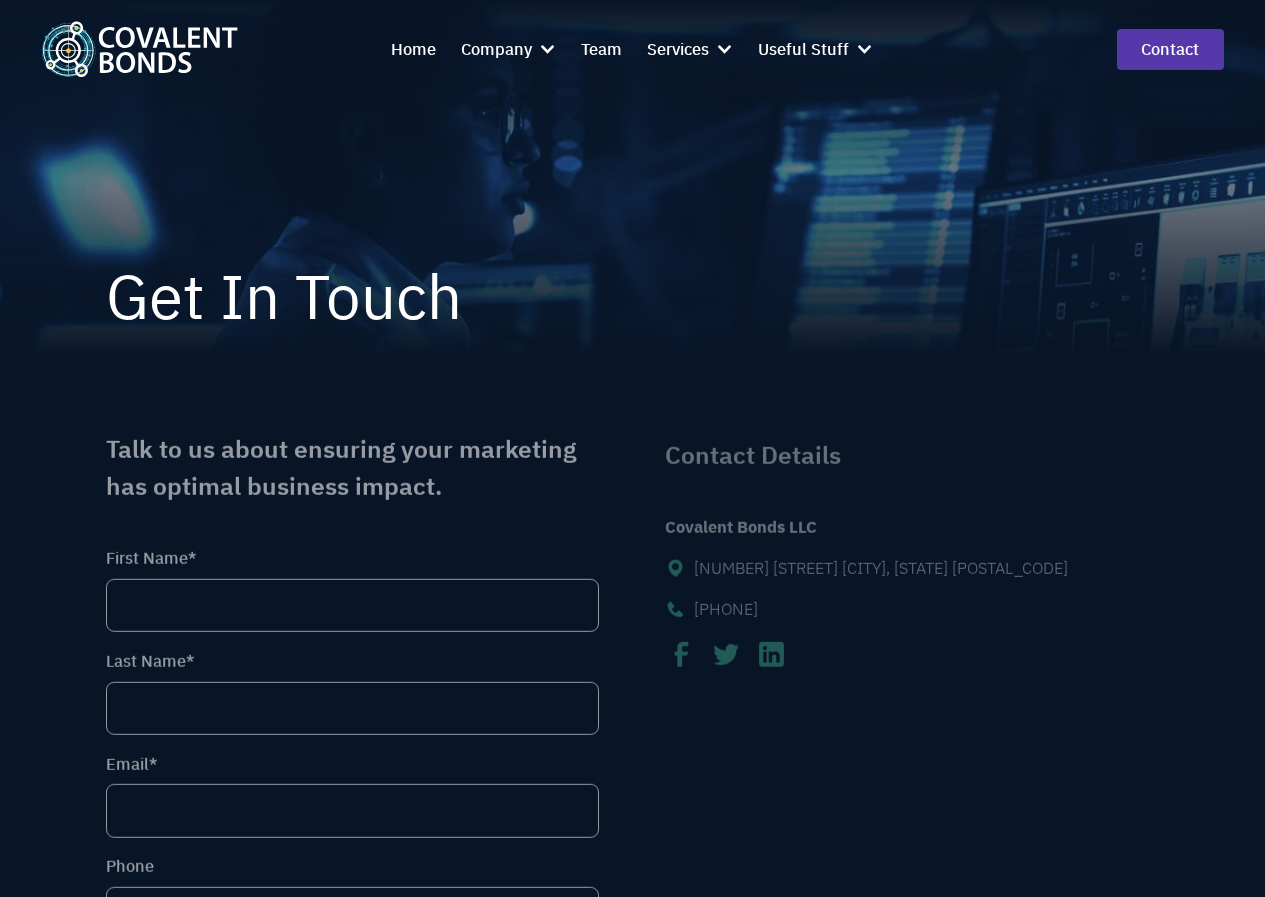 scroll, scrollTop: 0, scrollLeft: 0, axis: both 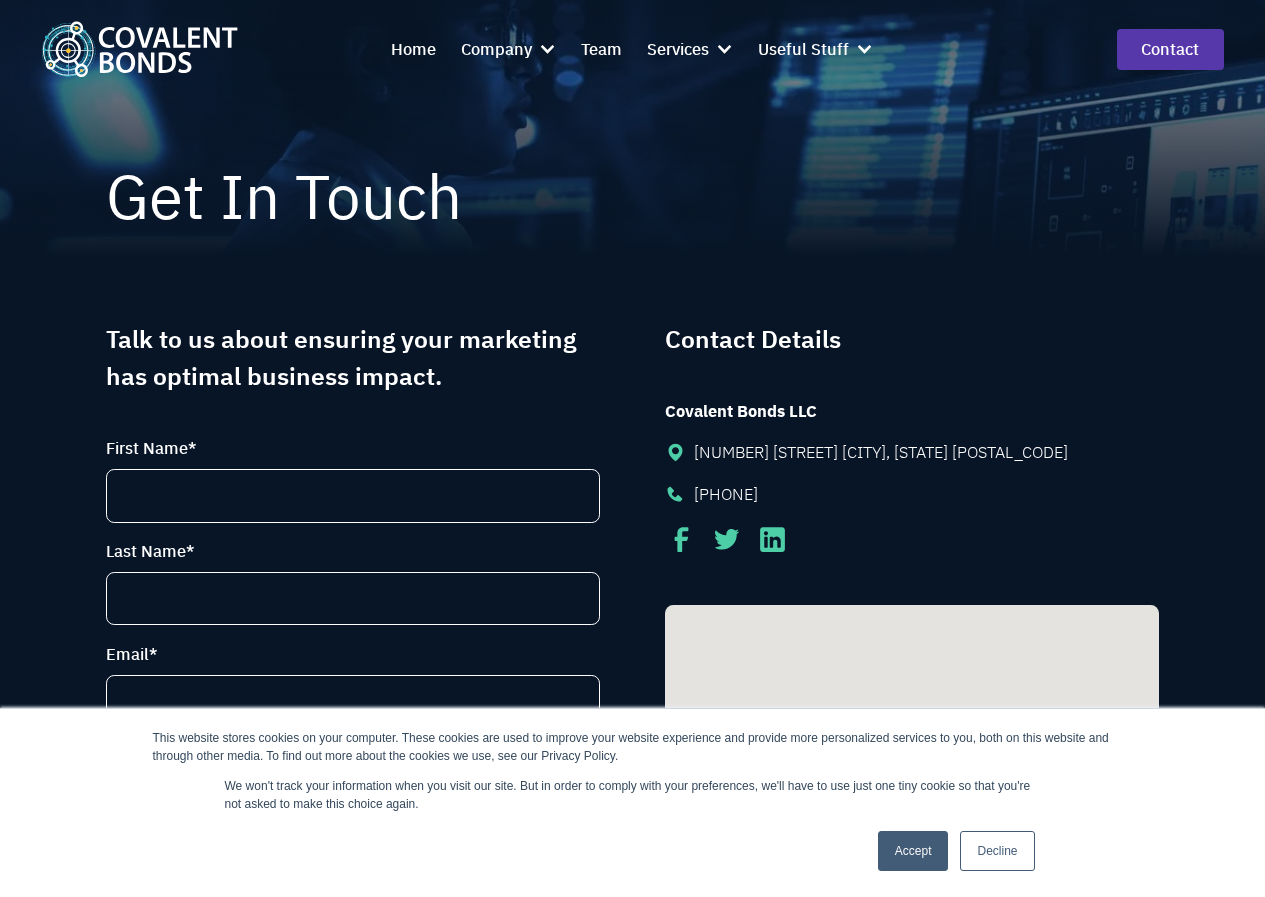 click on "Decline" at bounding box center [997, 851] 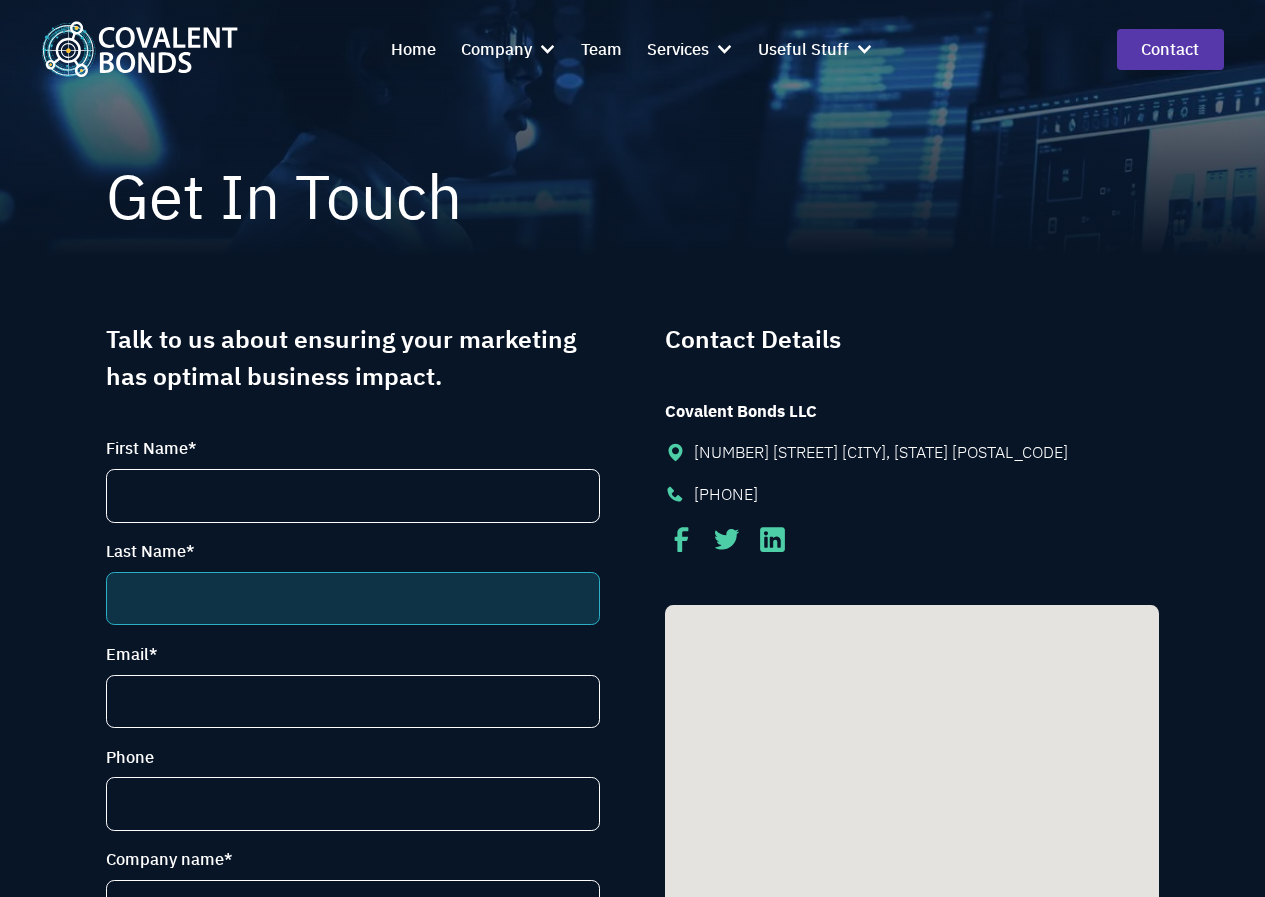 click on "Last Name *" at bounding box center (352, 598) 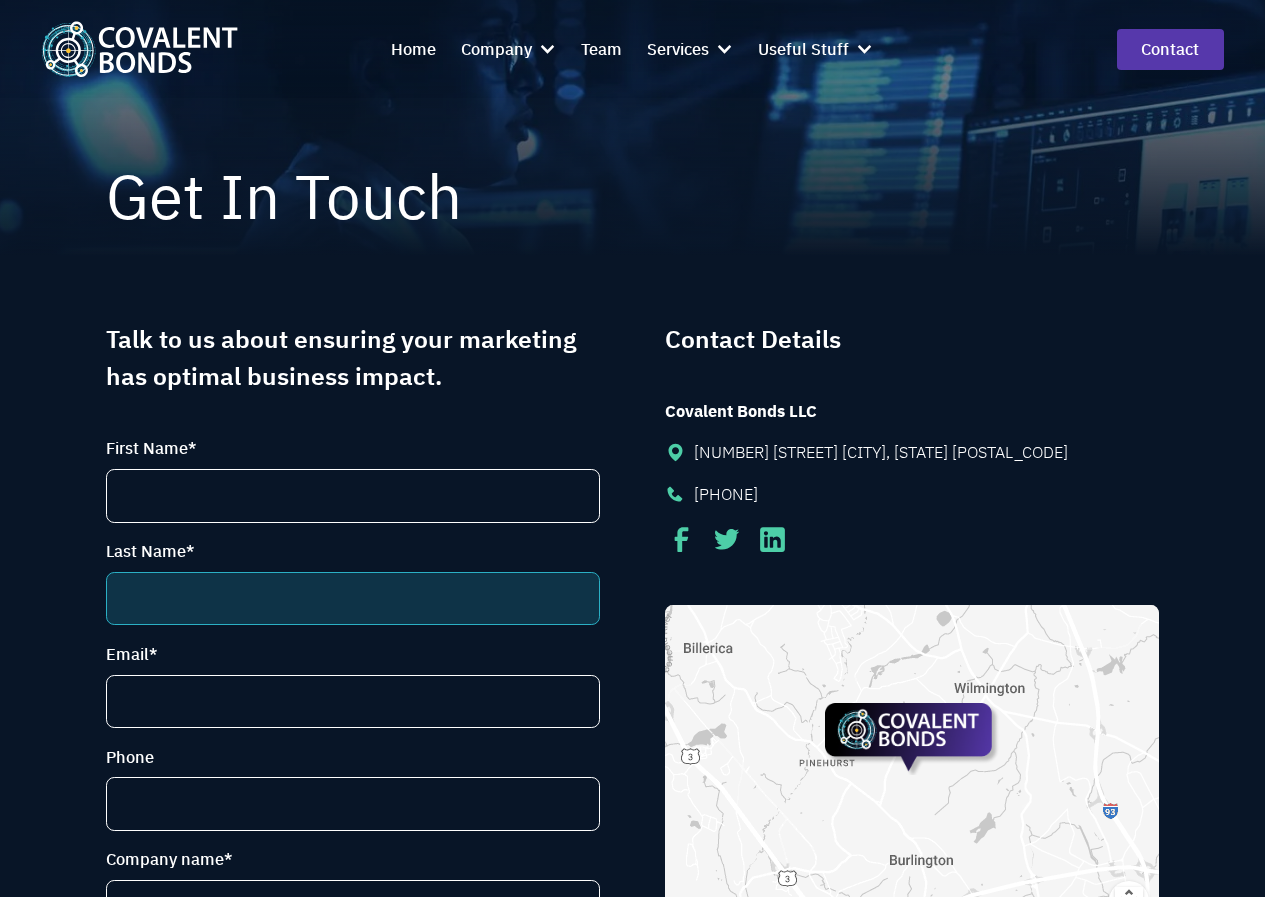 type on "Maria Garcia" 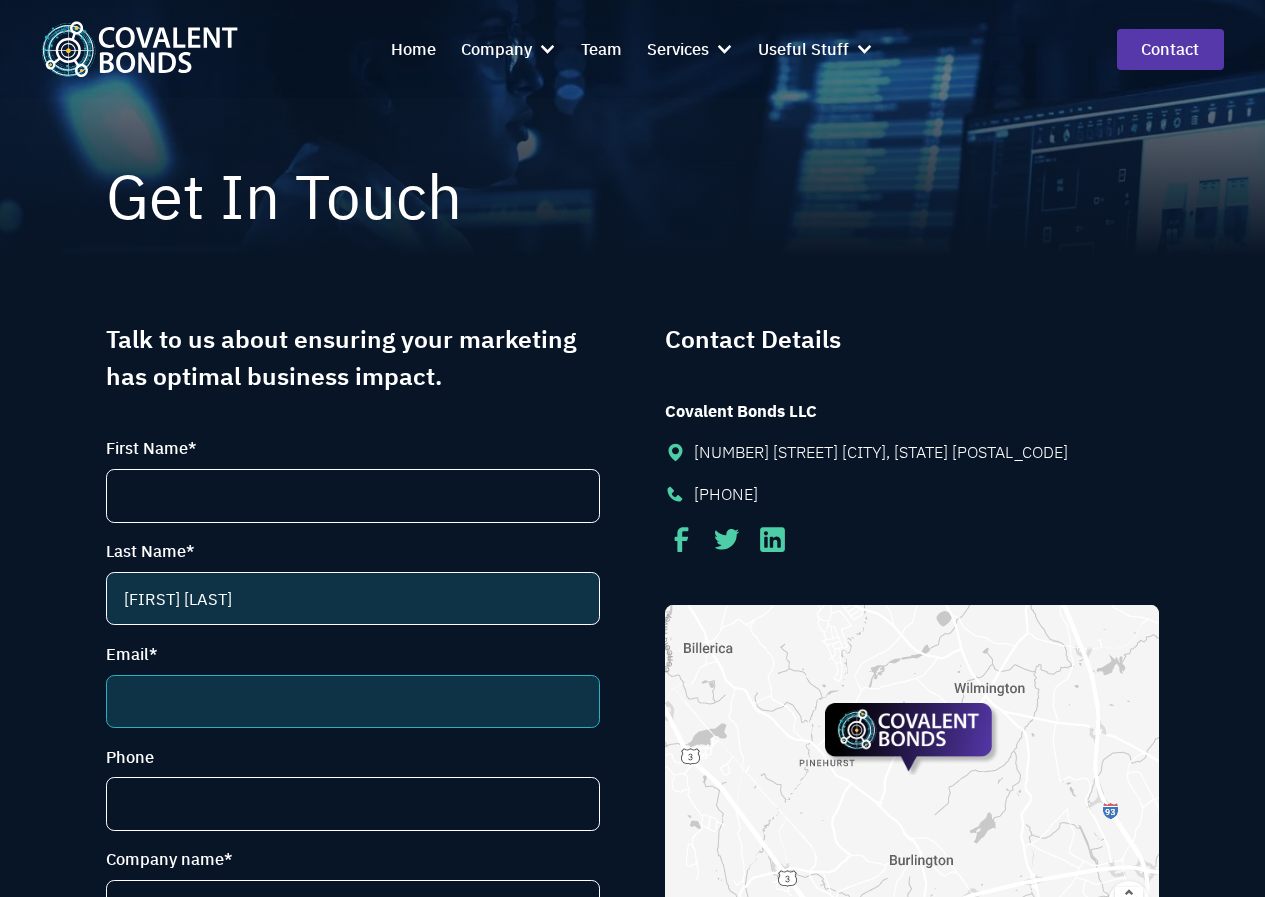 type on "maria.garcia@omnidatauniverse.com" 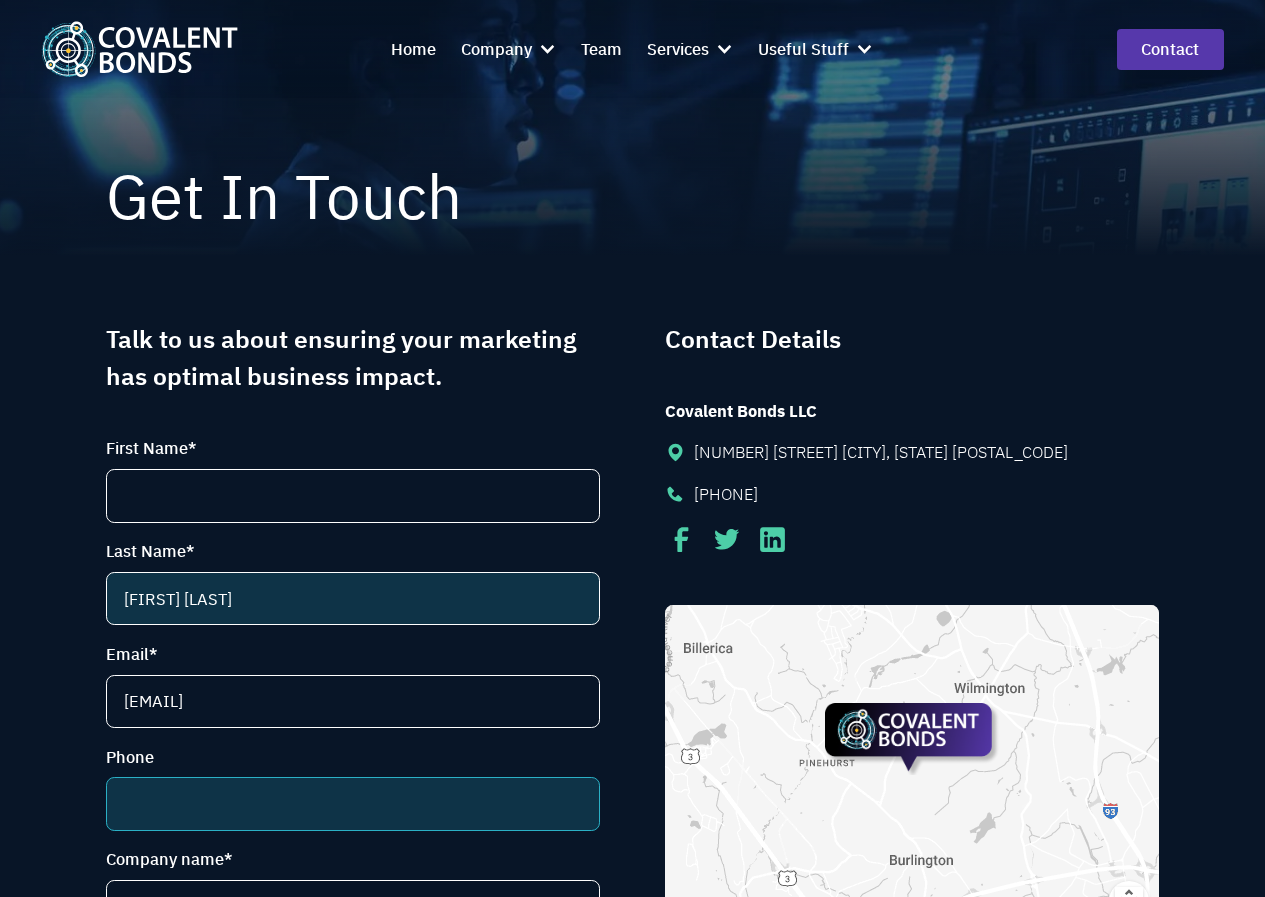 type on "19142156004" 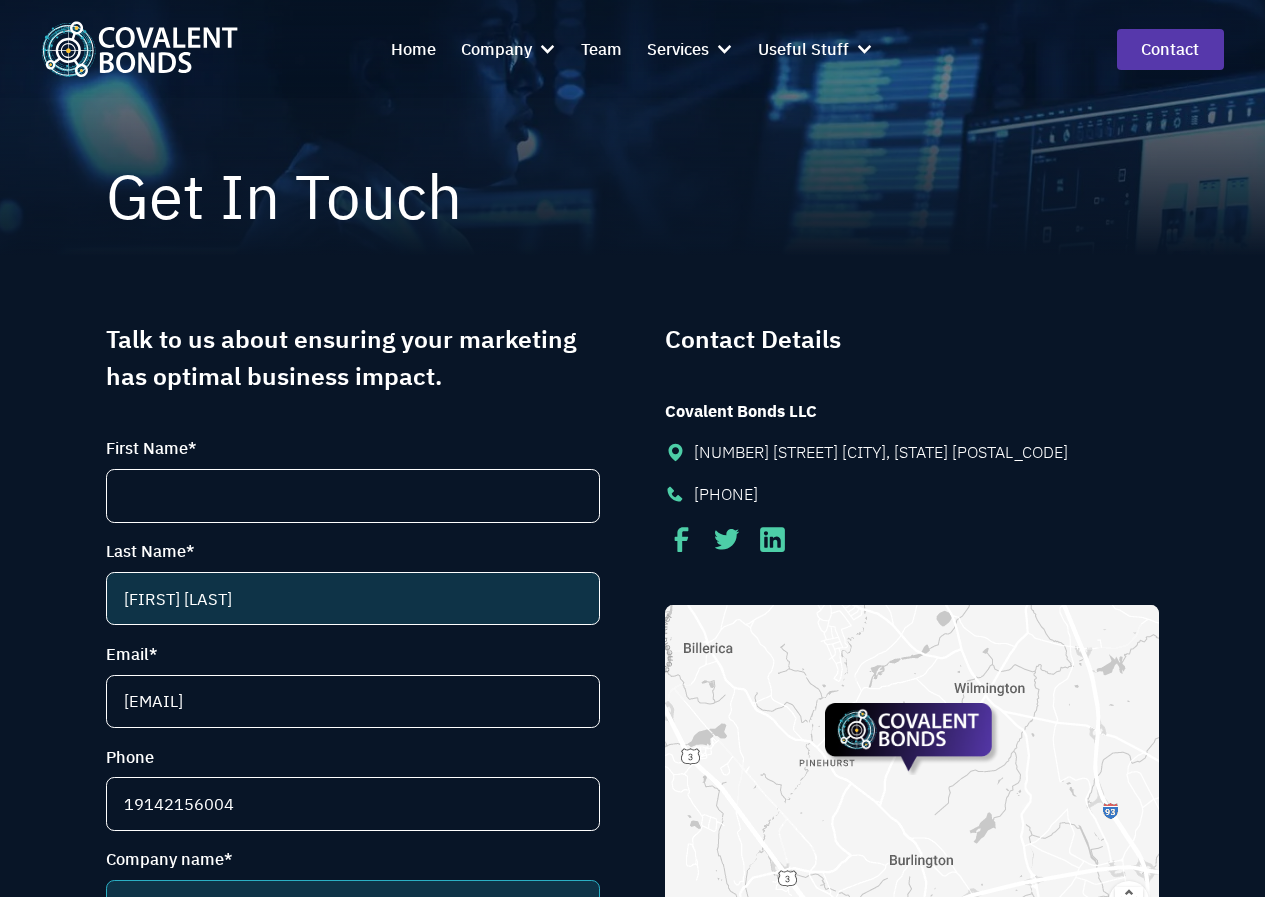 type on "www.pixelperfectleads.com" 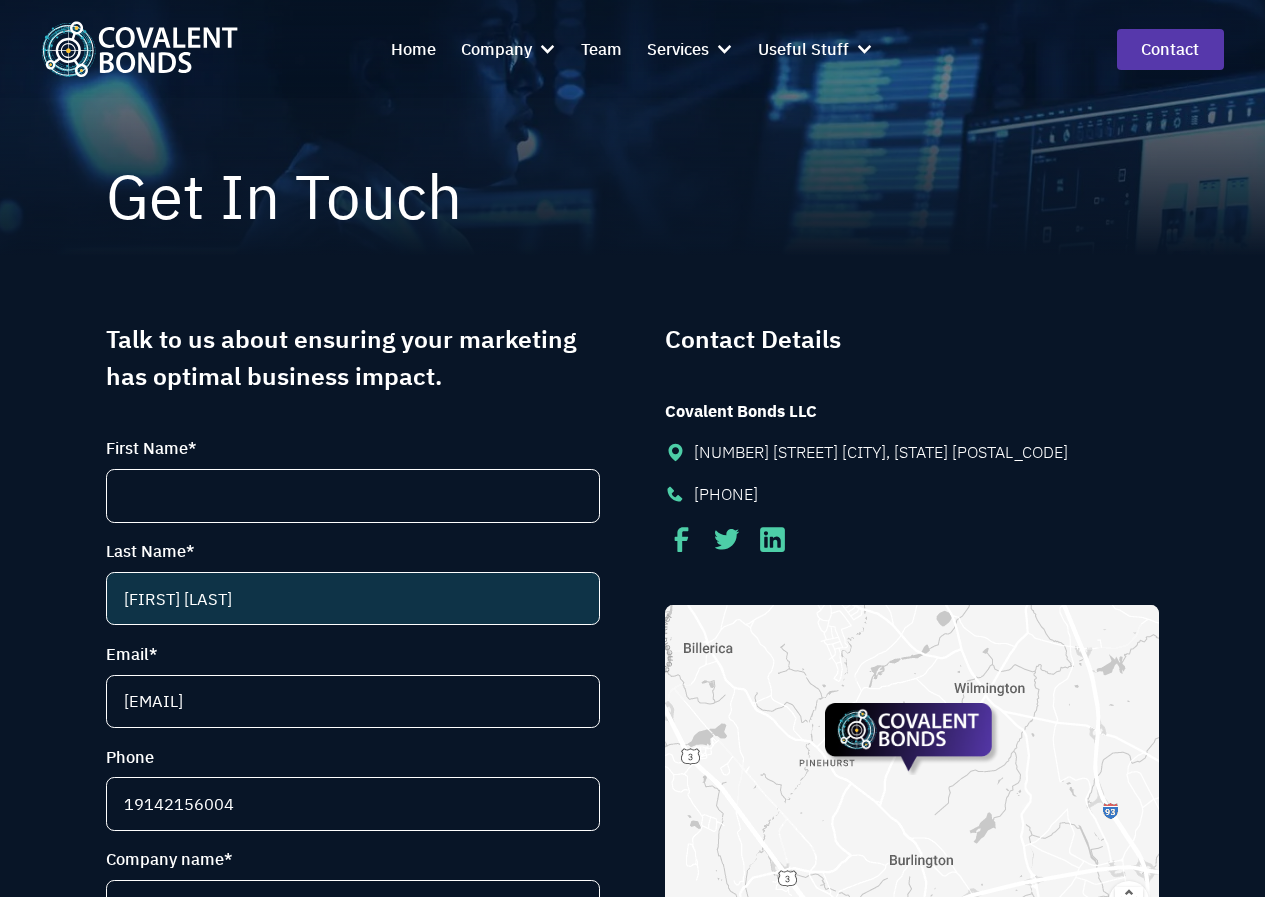 select on "United States" 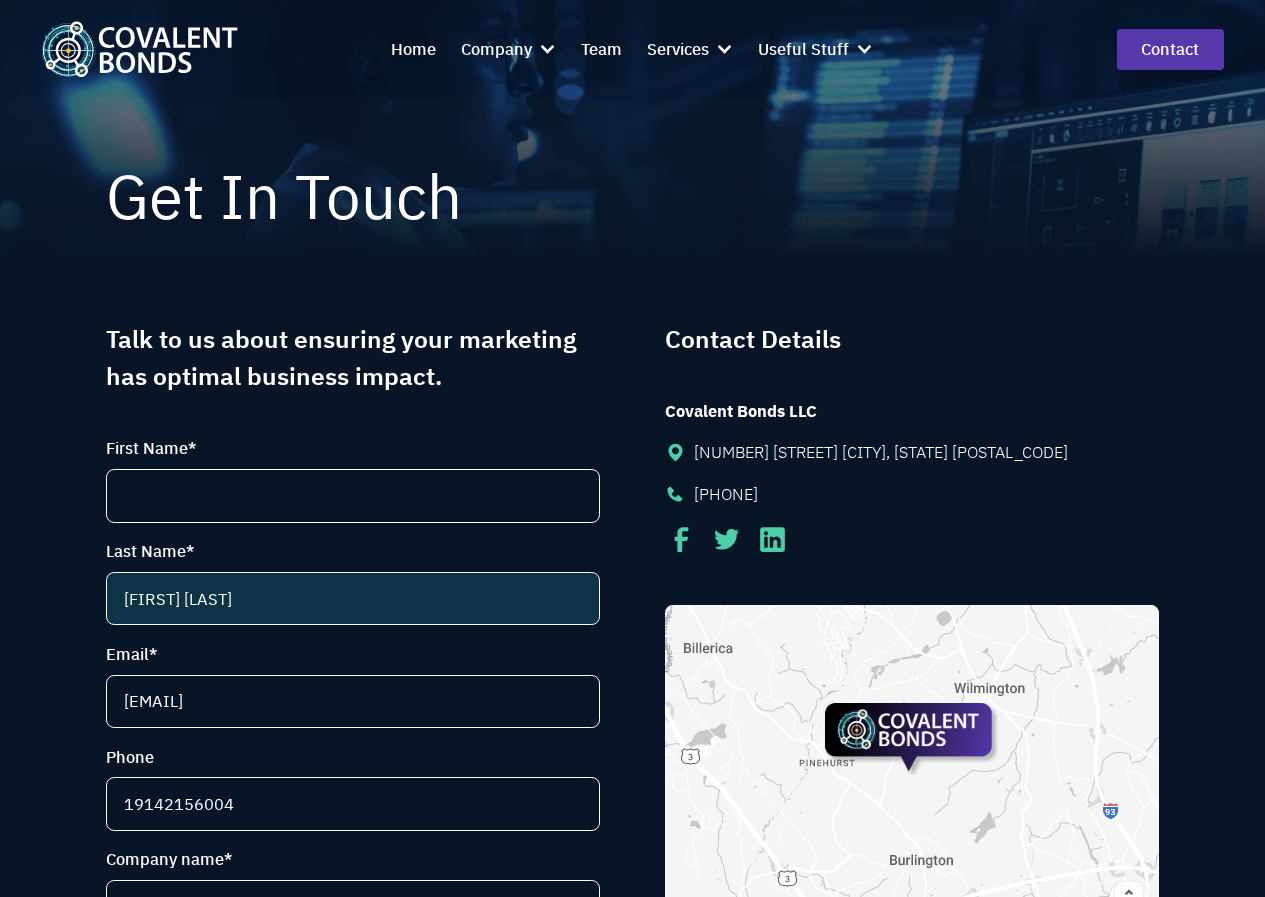 click on "First Name *" at bounding box center [352, 448] 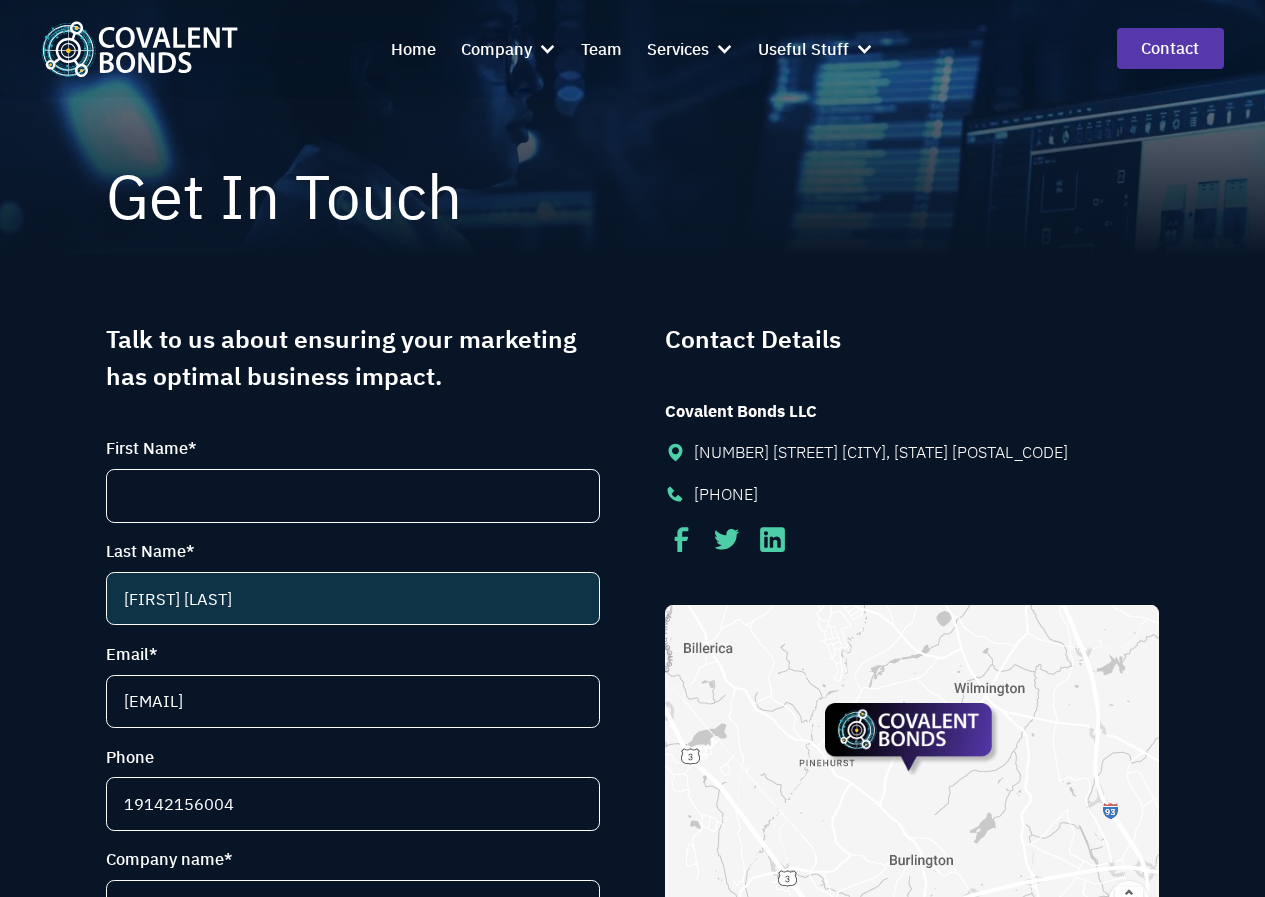 select on "New York" 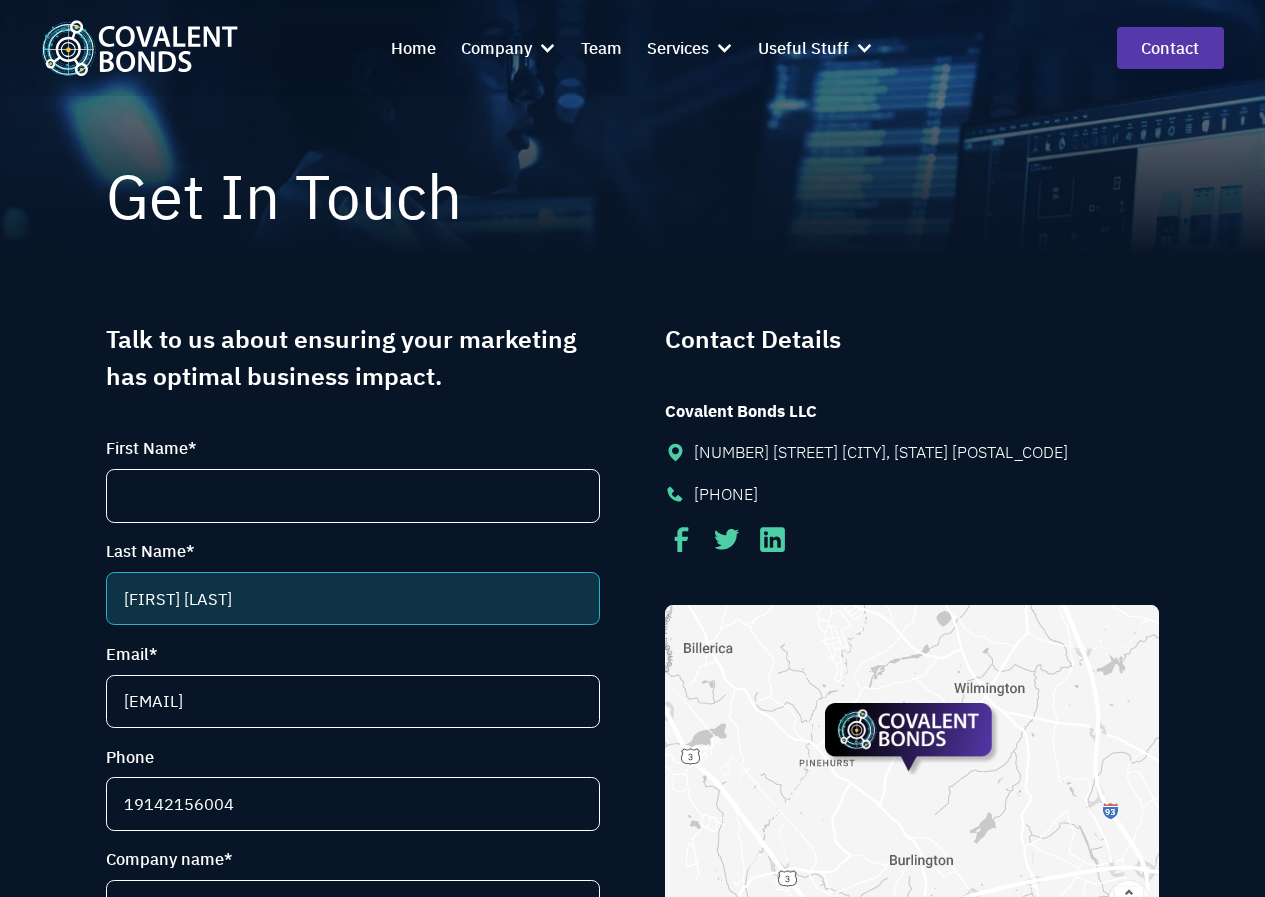 drag, startPoint x: 167, startPoint y: 603, endPoint x: 82, endPoint y: 602, distance: 85.00588 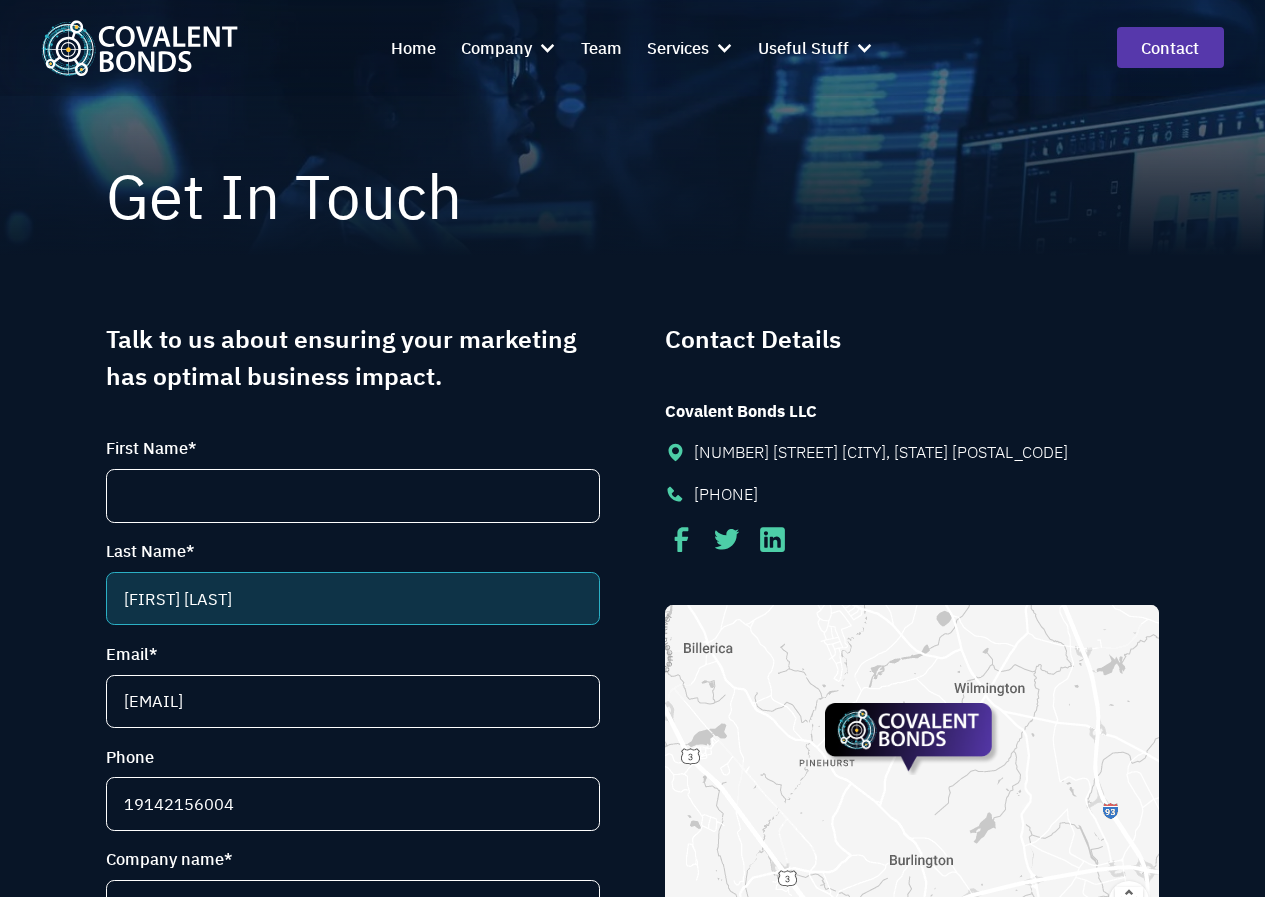 type on "Garcia" 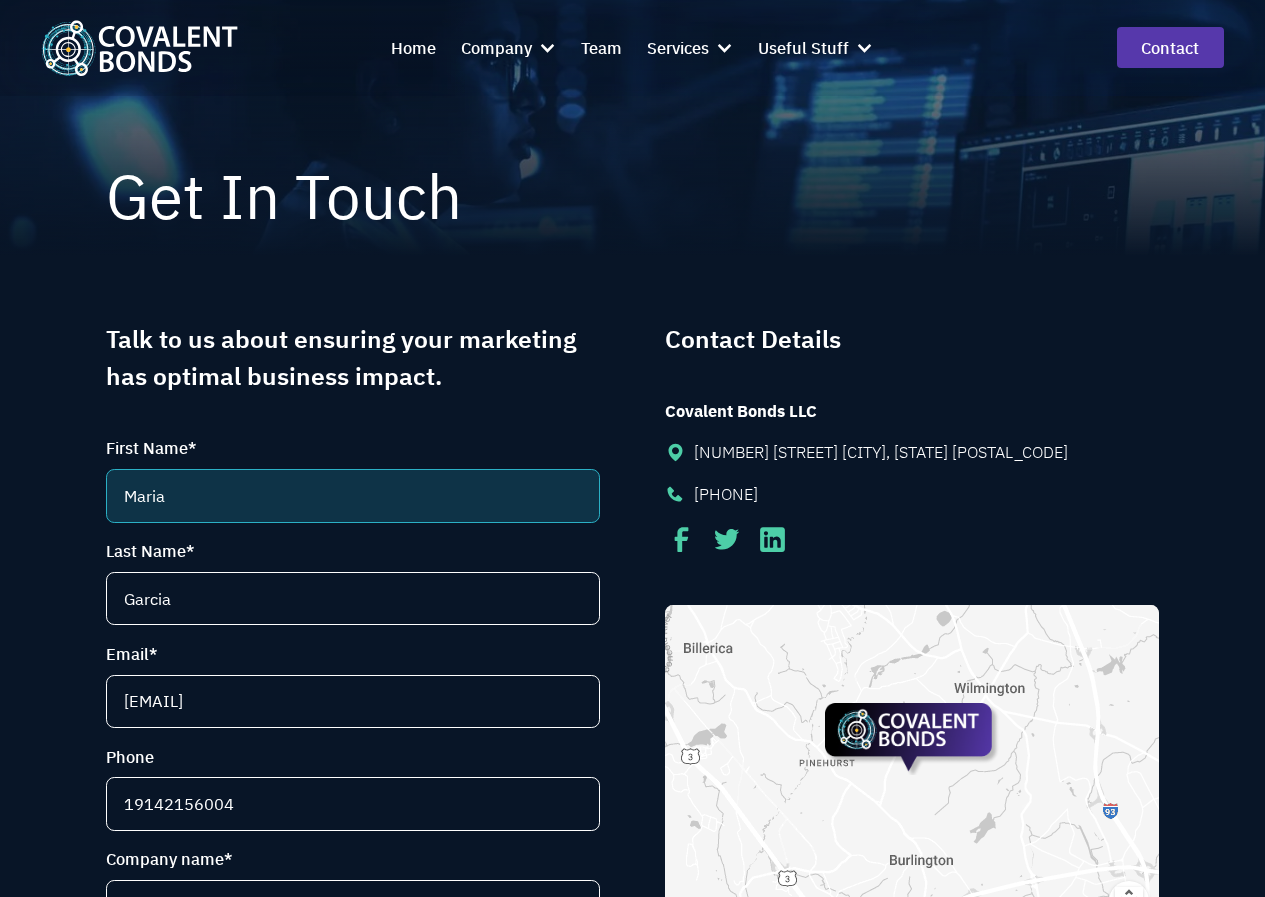 type on "Maria" 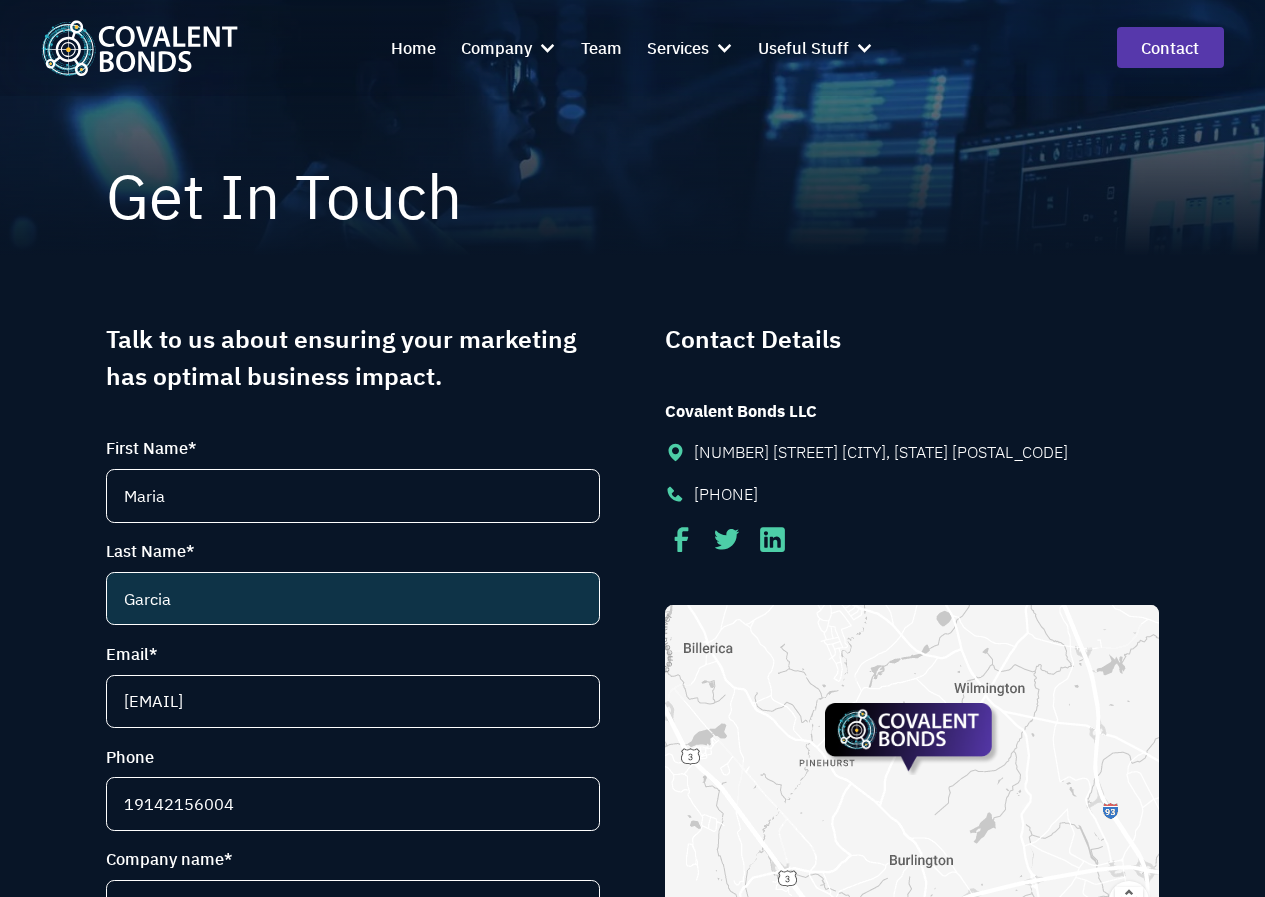 scroll, scrollTop: 400, scrollLeft: 0, axis: vertical 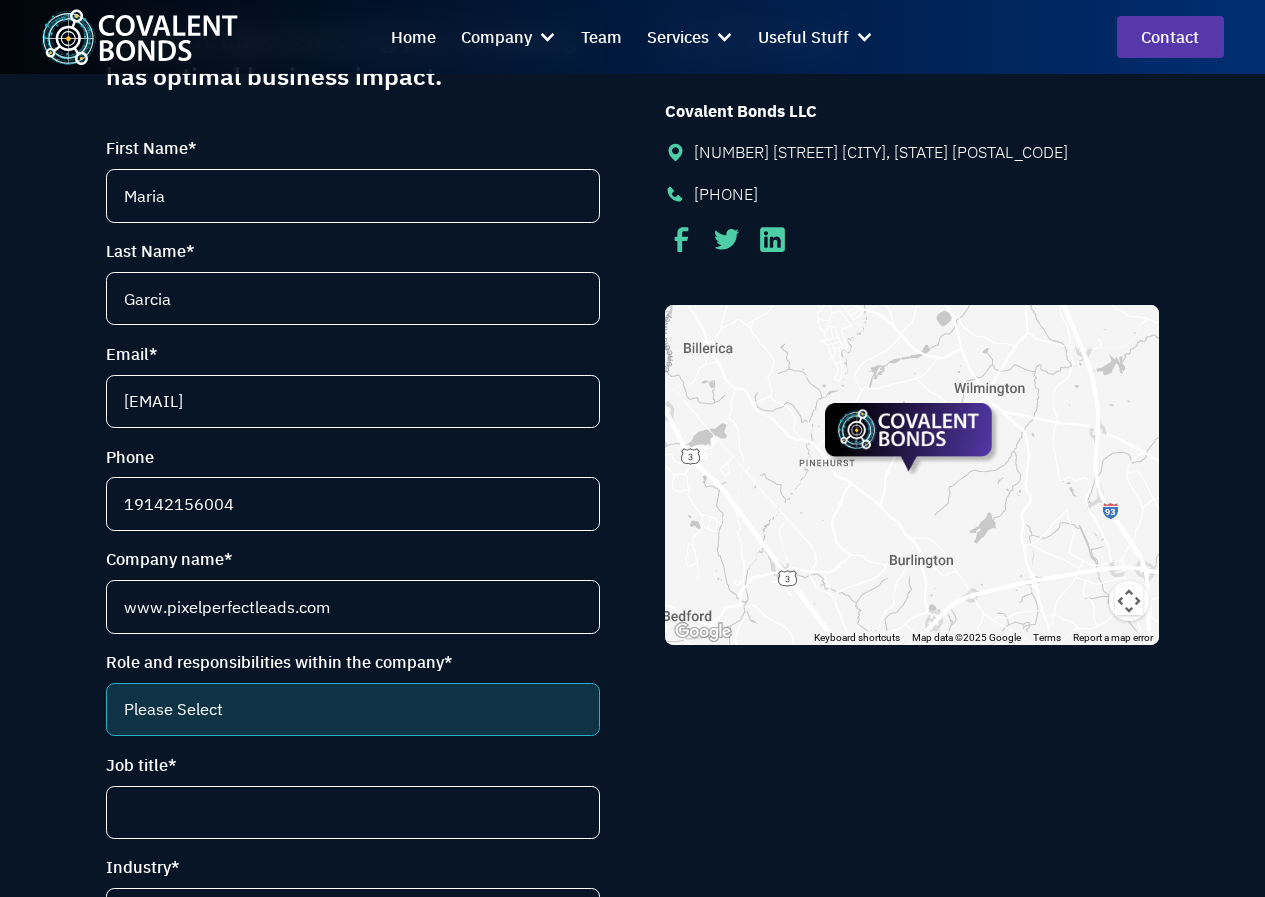 click on "Please Select CEO CCO VP Marketing Marketing Director VP Sales and Marketing Marketing Communications Director" at bounding box center (352, 709) 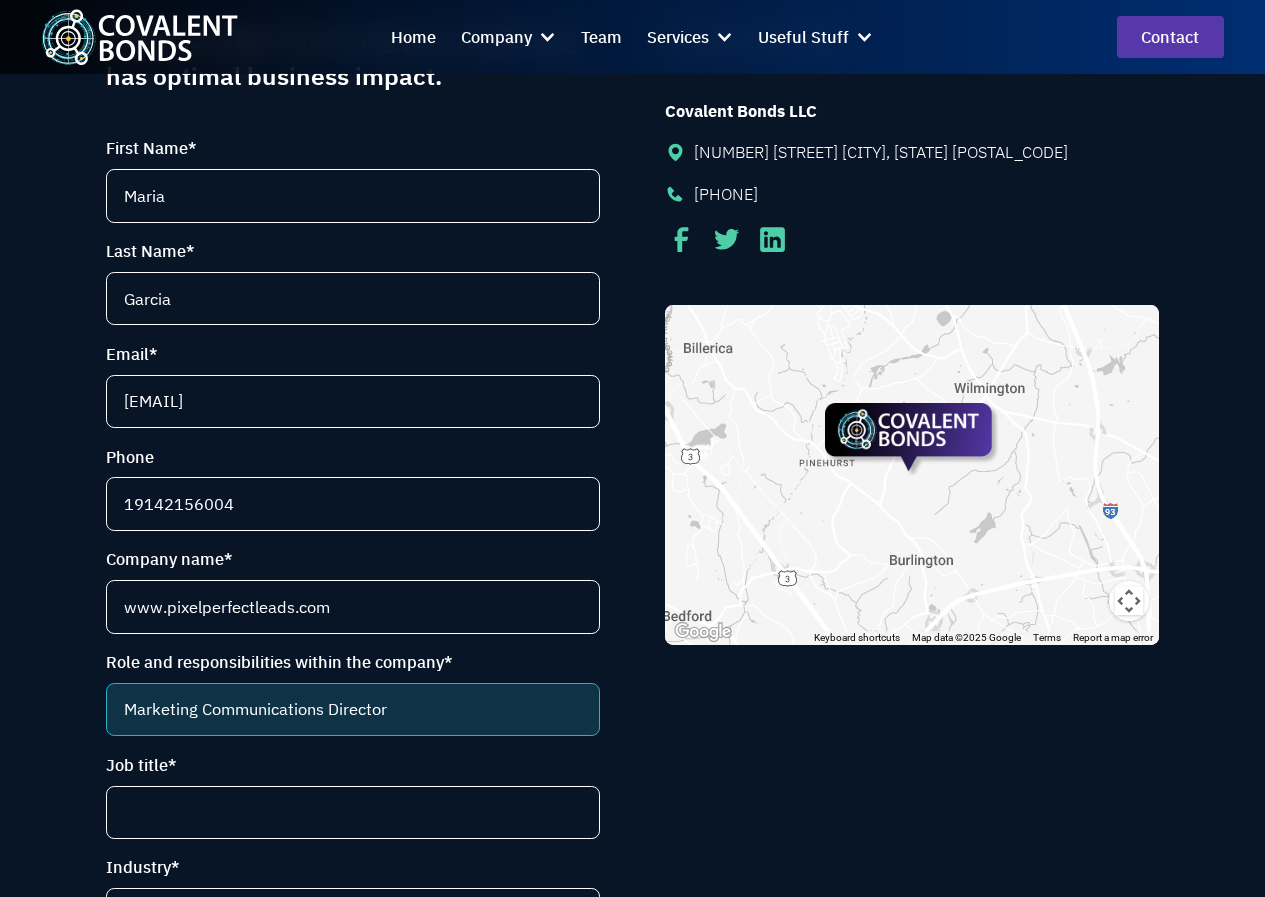 click on "Please Select CEO CCO VP Marketing Marketing Director VP Sales and Marketing Marketing Communications Director" at bounding box center [352, 709] 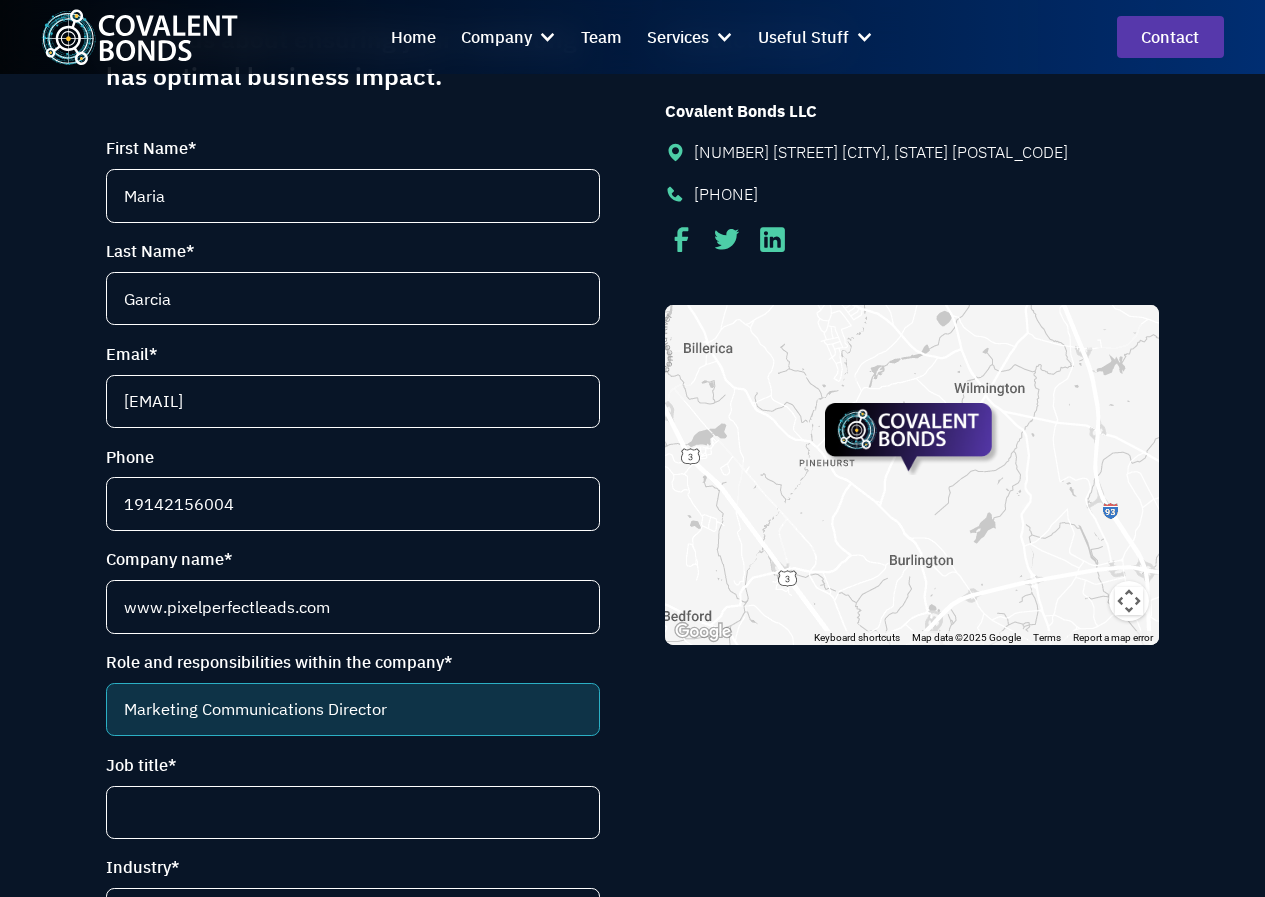 click on "Please Select CEO CCO VP Marketing Marketing Director VP Sales and Marketing Marketing Communications Director" at bounding box center (352, 709) 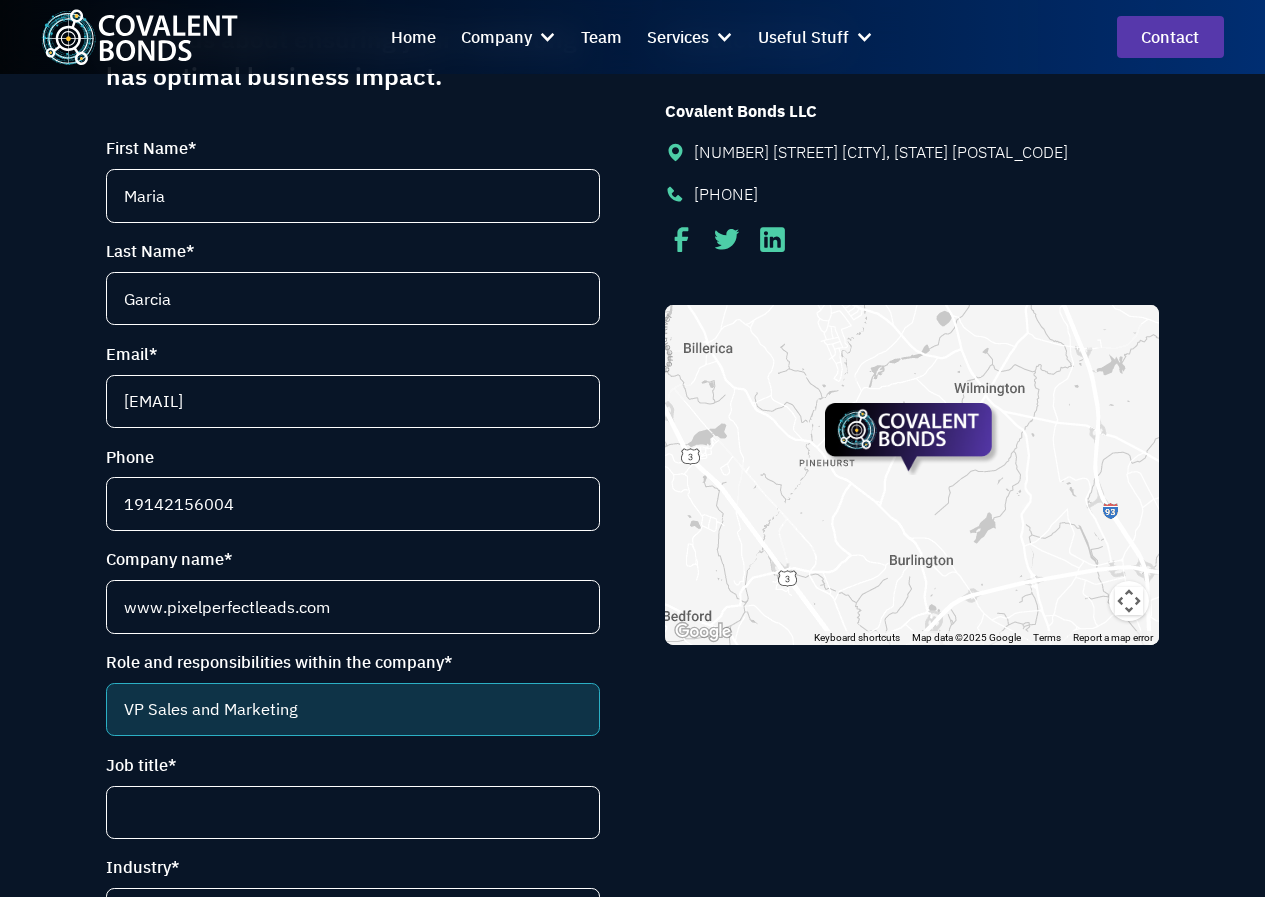 click on "Please Select CEO CCO VP Marketing Marketing Director VP Sales and Marketing Marketing Communications Director" at bounding box center [352, 709] 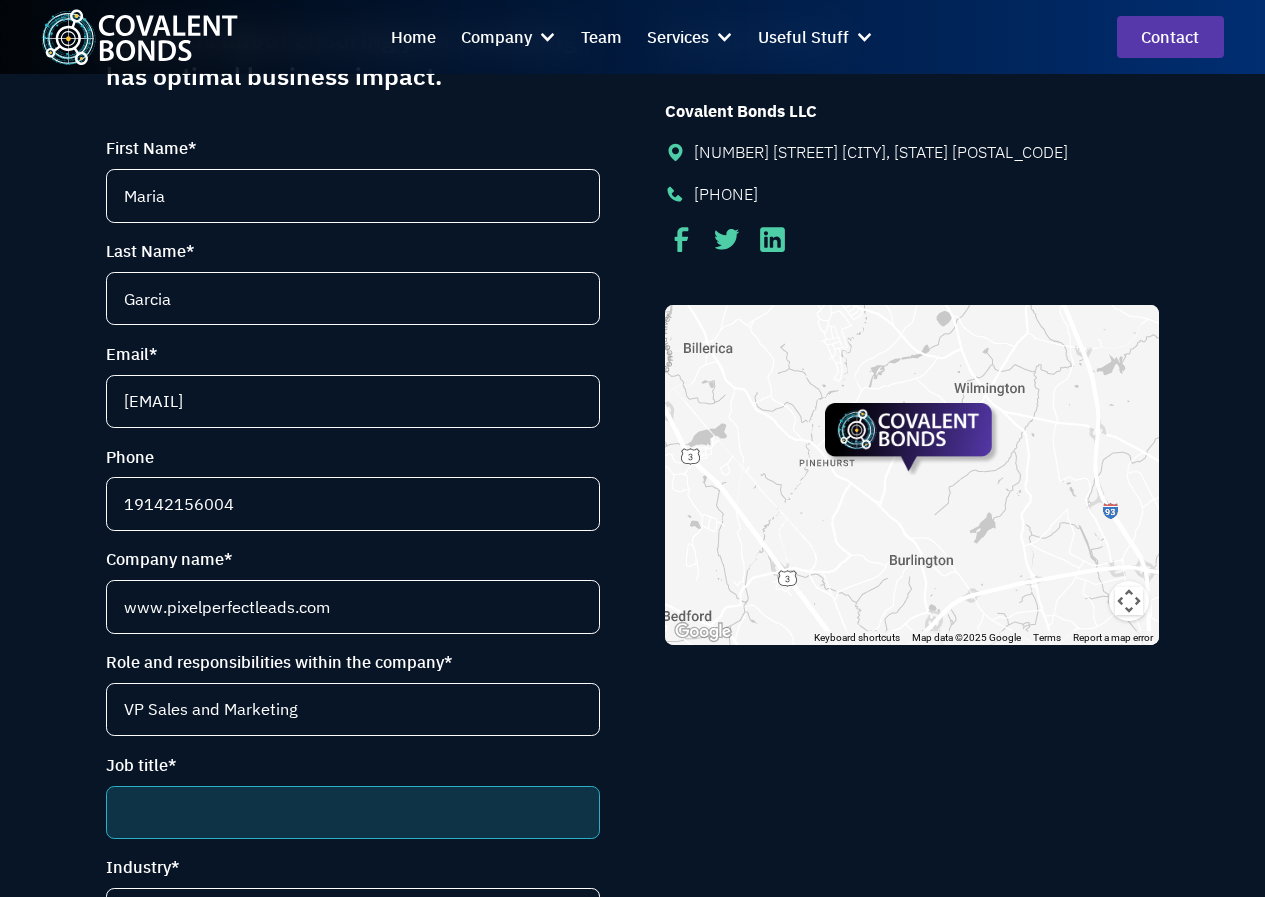 click on "Job title *" at bounding box center (352, 812) 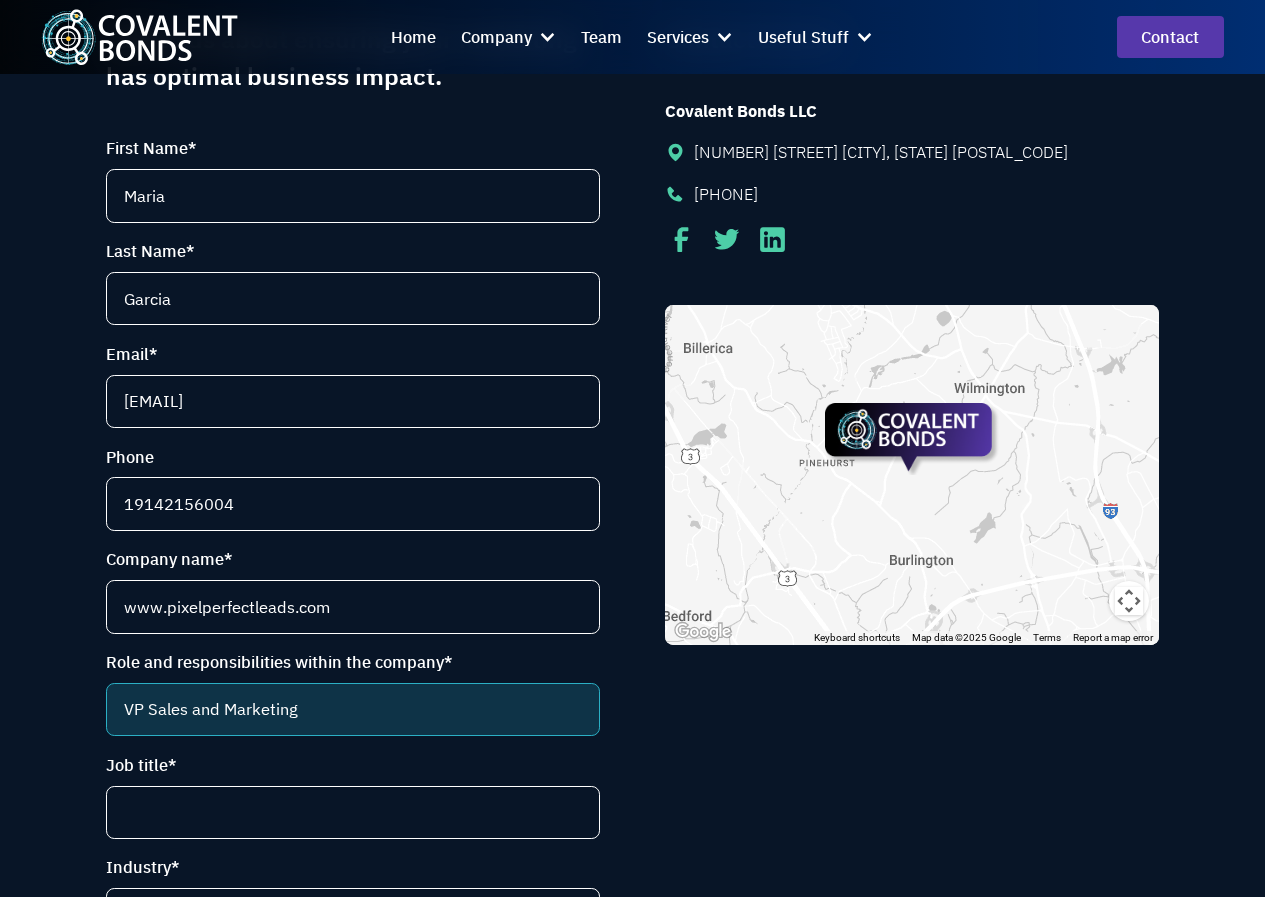 click on "Please Select CEO CCO VP Marketing Marketing Director VP Sales and Marketing Marketing Communications Director" at bounding box center (352, 709) 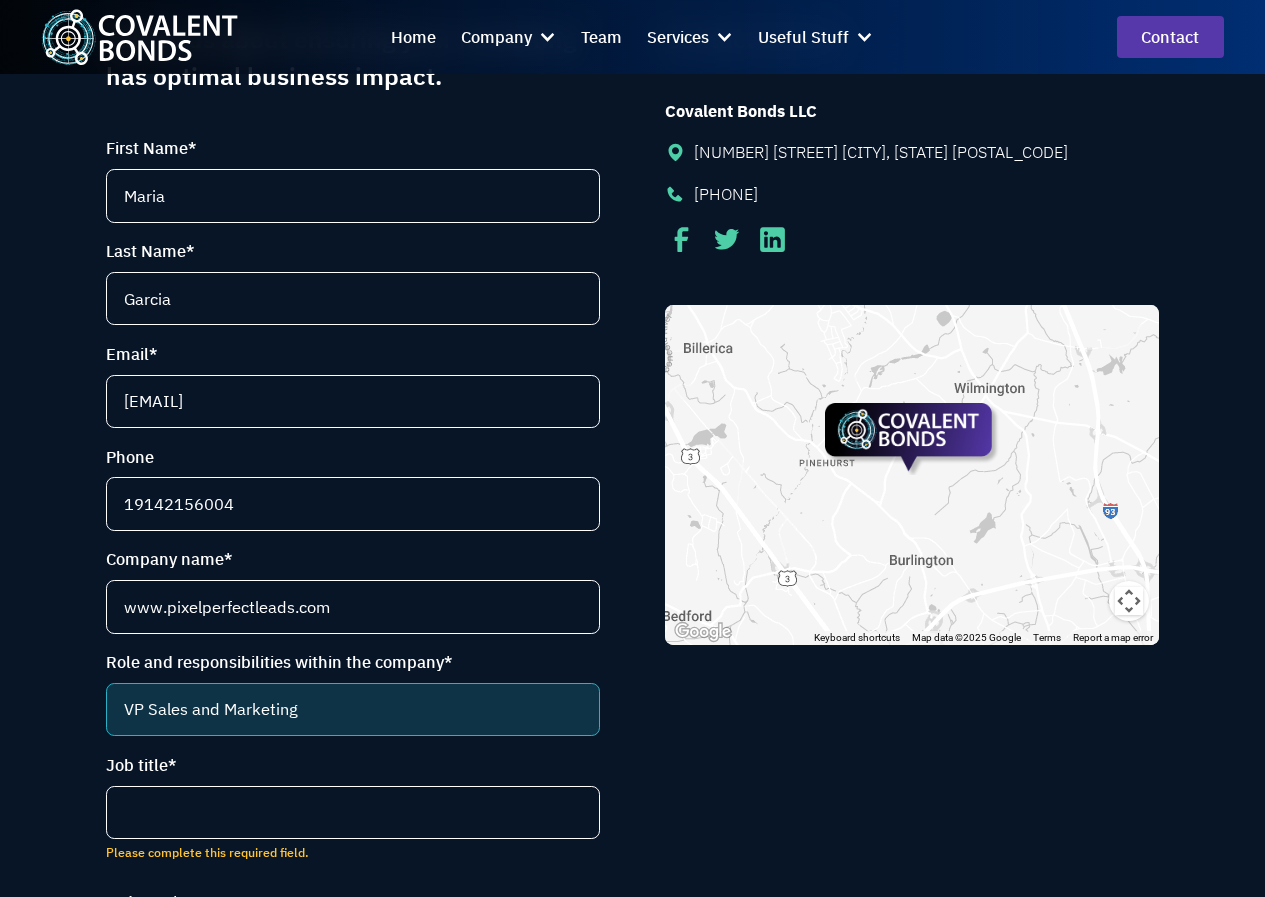 select on "Marketing Communications Director" 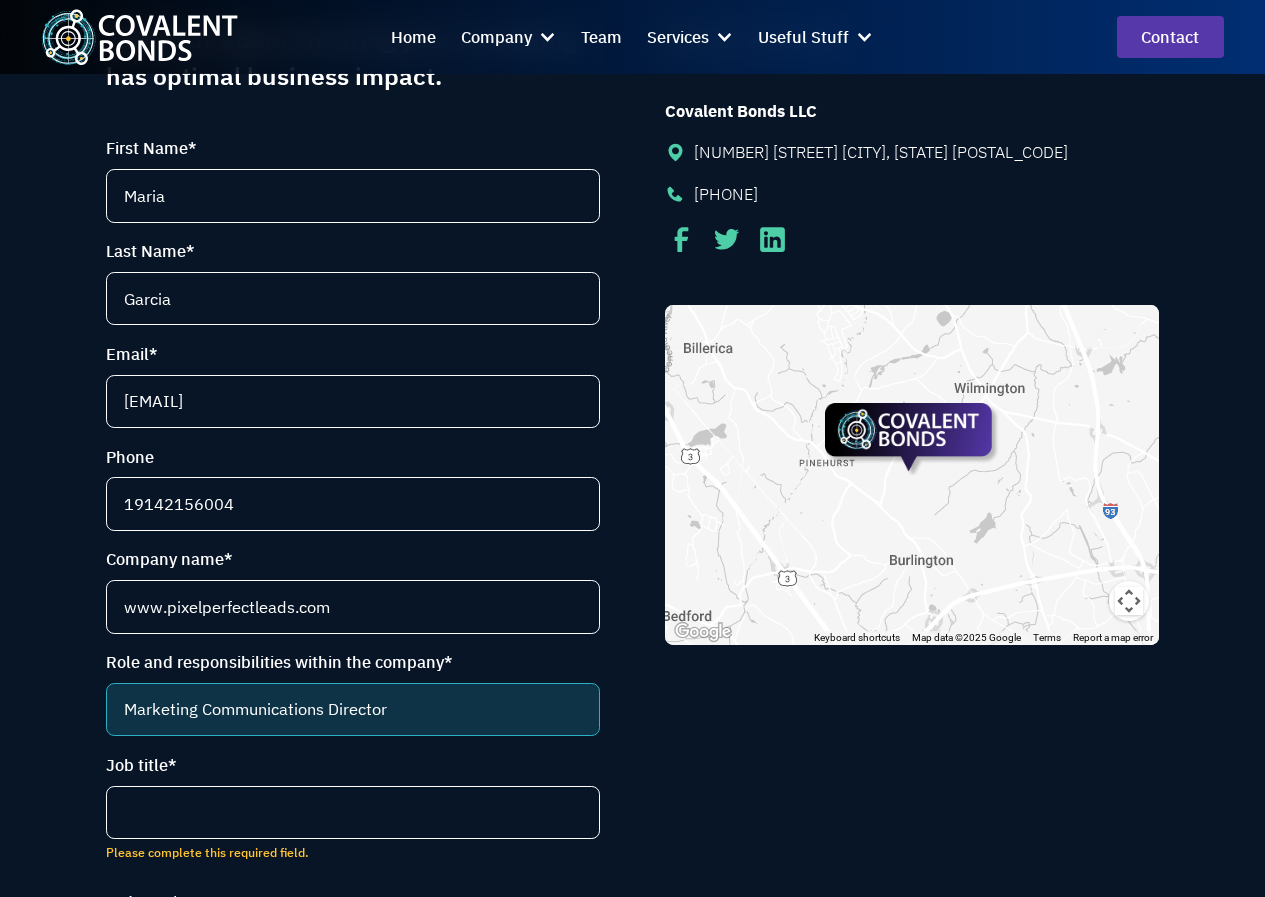 click on "Please Select CEO CCO VP Marketing Marketing Director VP Sales and Marketing Marketing Communications Director" at bounding box center (352, 709) 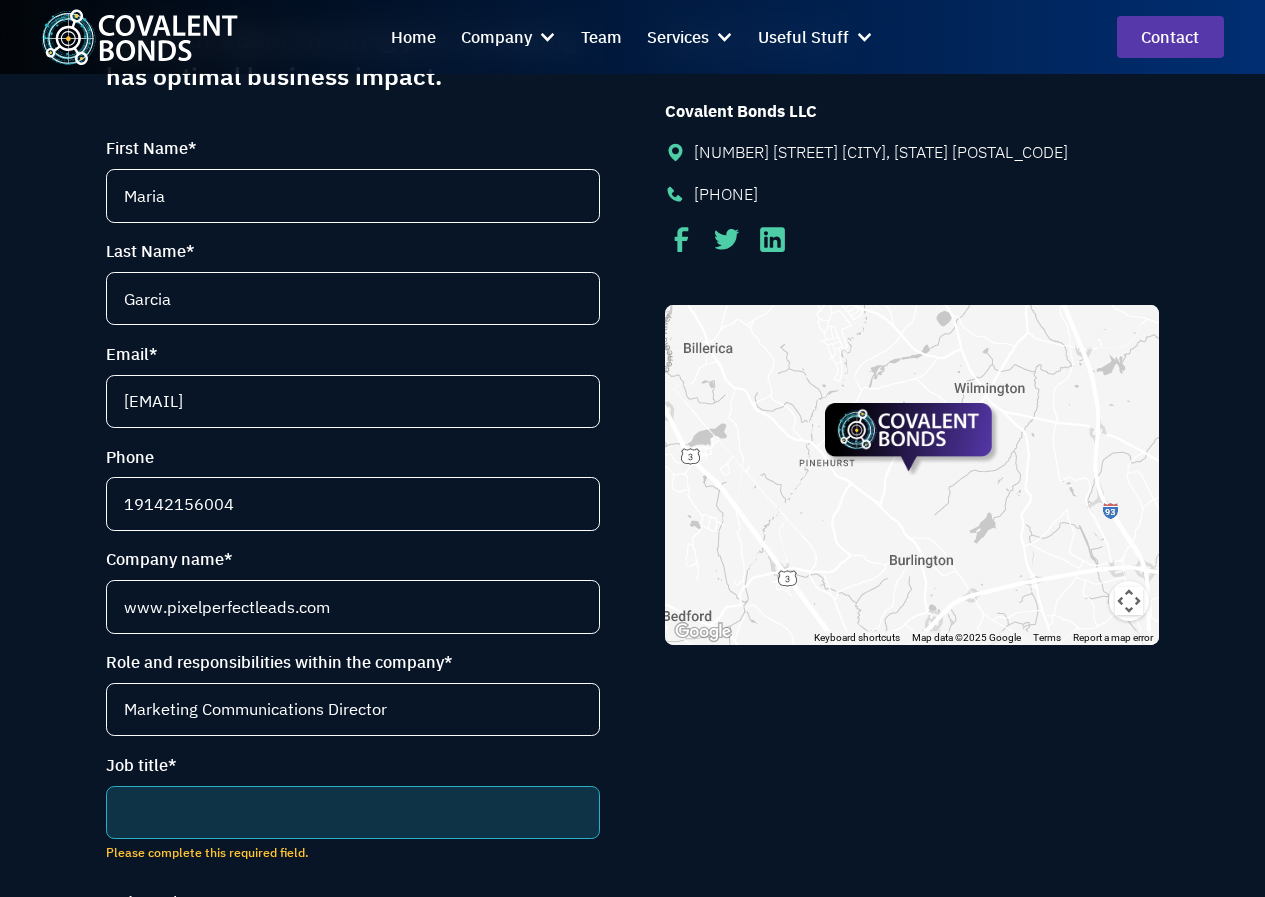 click on "Job title *" at bounding box center (352, 812) 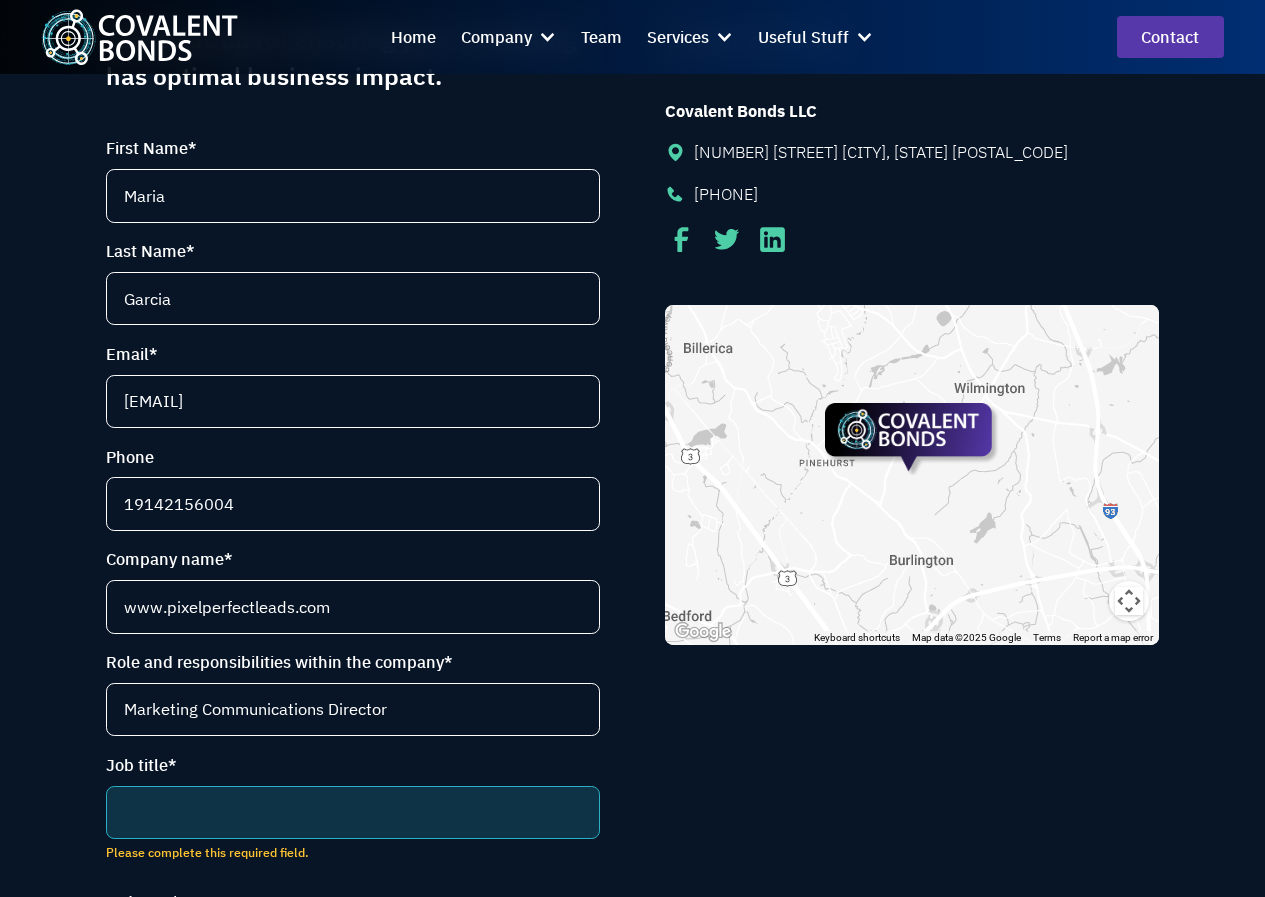 paste on "Demand Gen Manager" 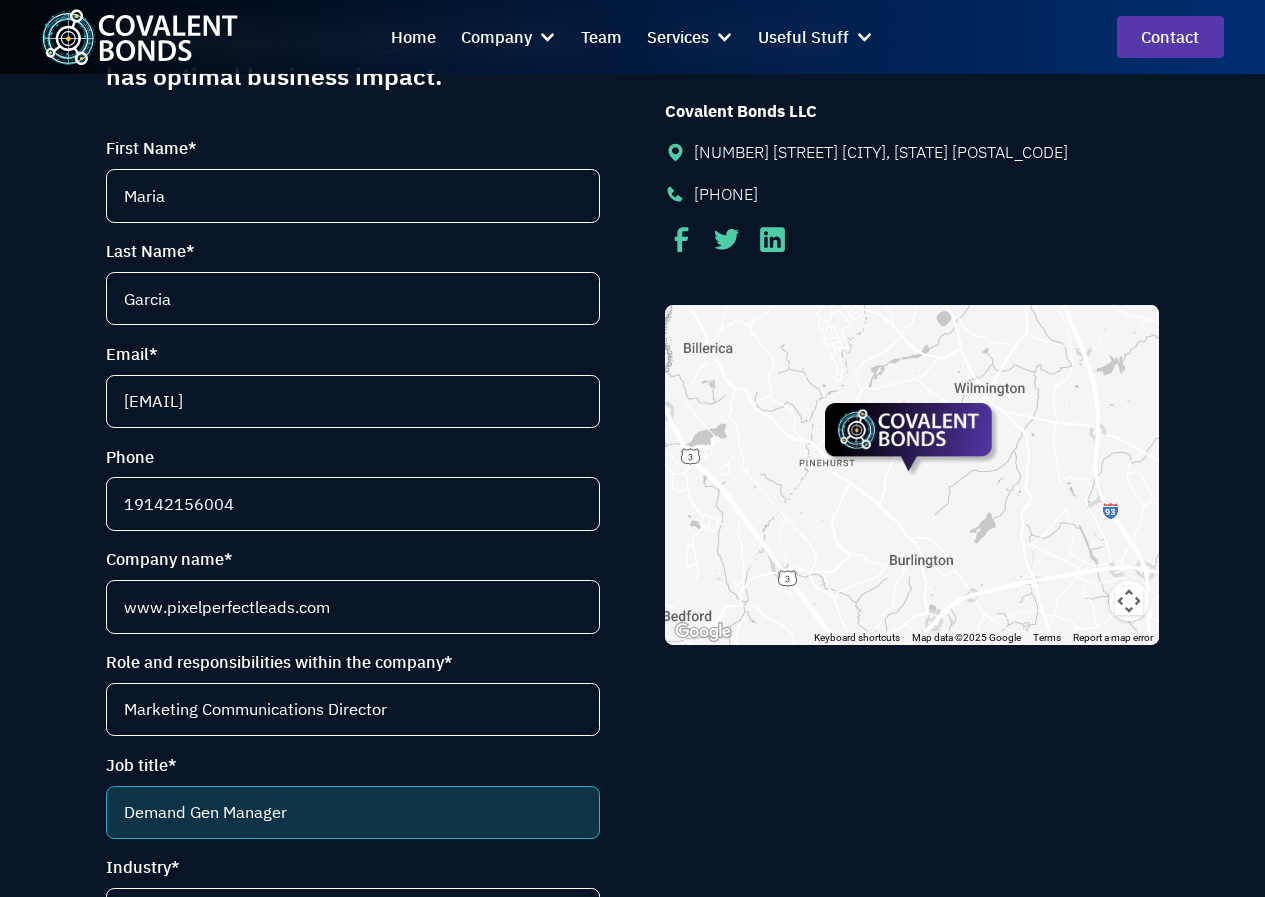 scroll, scrollTop: 700, scrollLeft: 0, axis: vertical 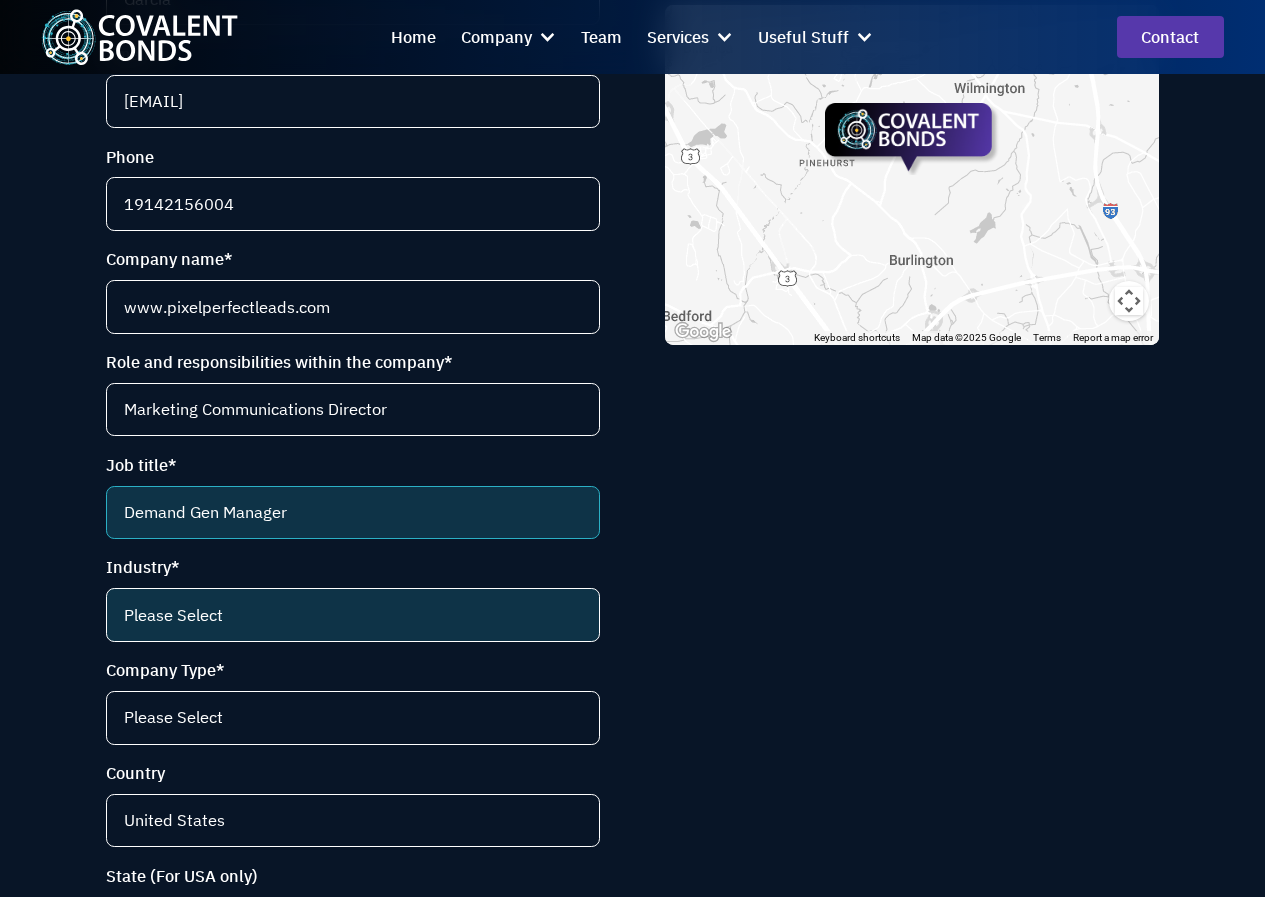 type on "Demand Gen Manager" 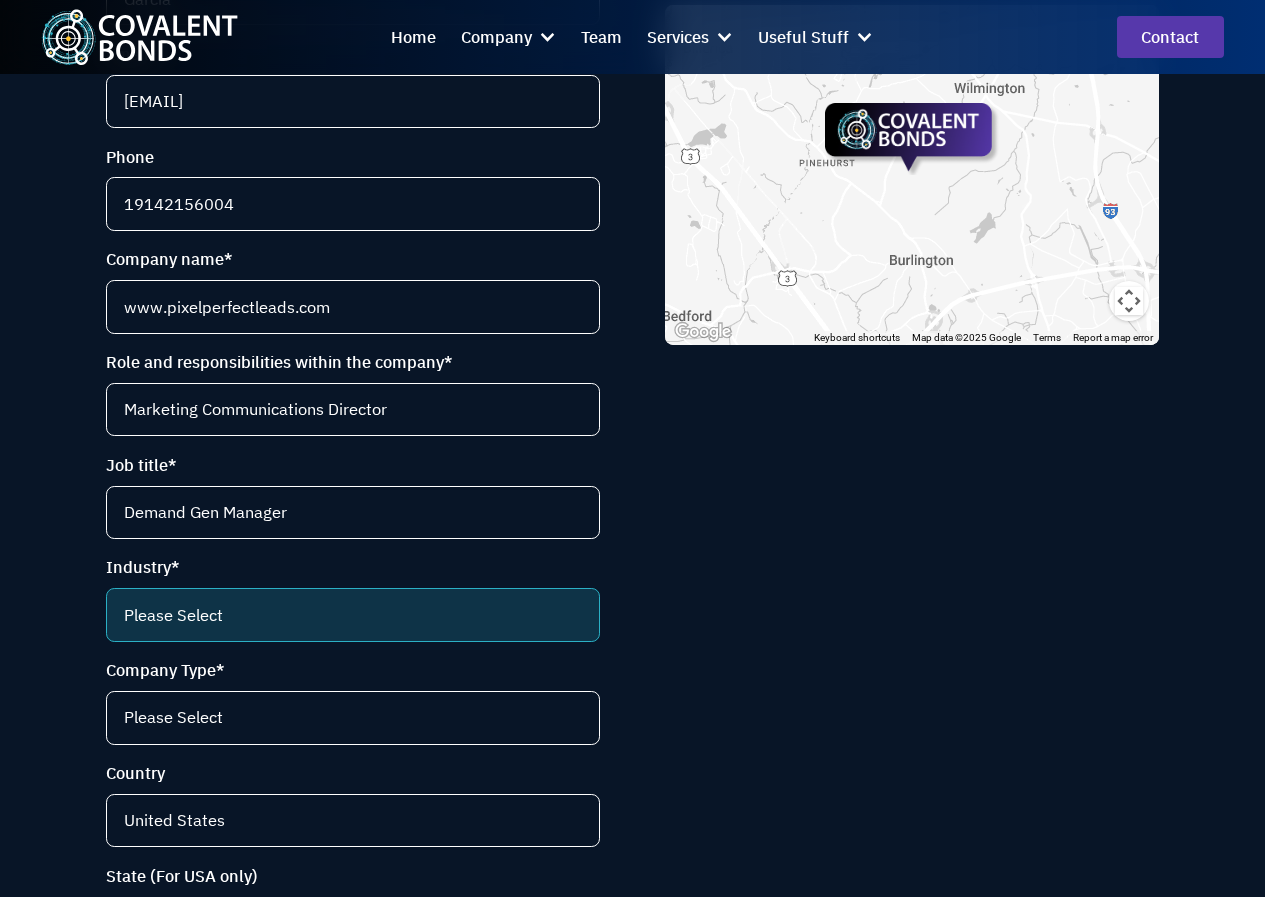 click on "Please Select Life science (selling to pharma and biotech) Food and beverage Environmental Forensics and toxicology Oil & gas" at bounding box center (352, 614) 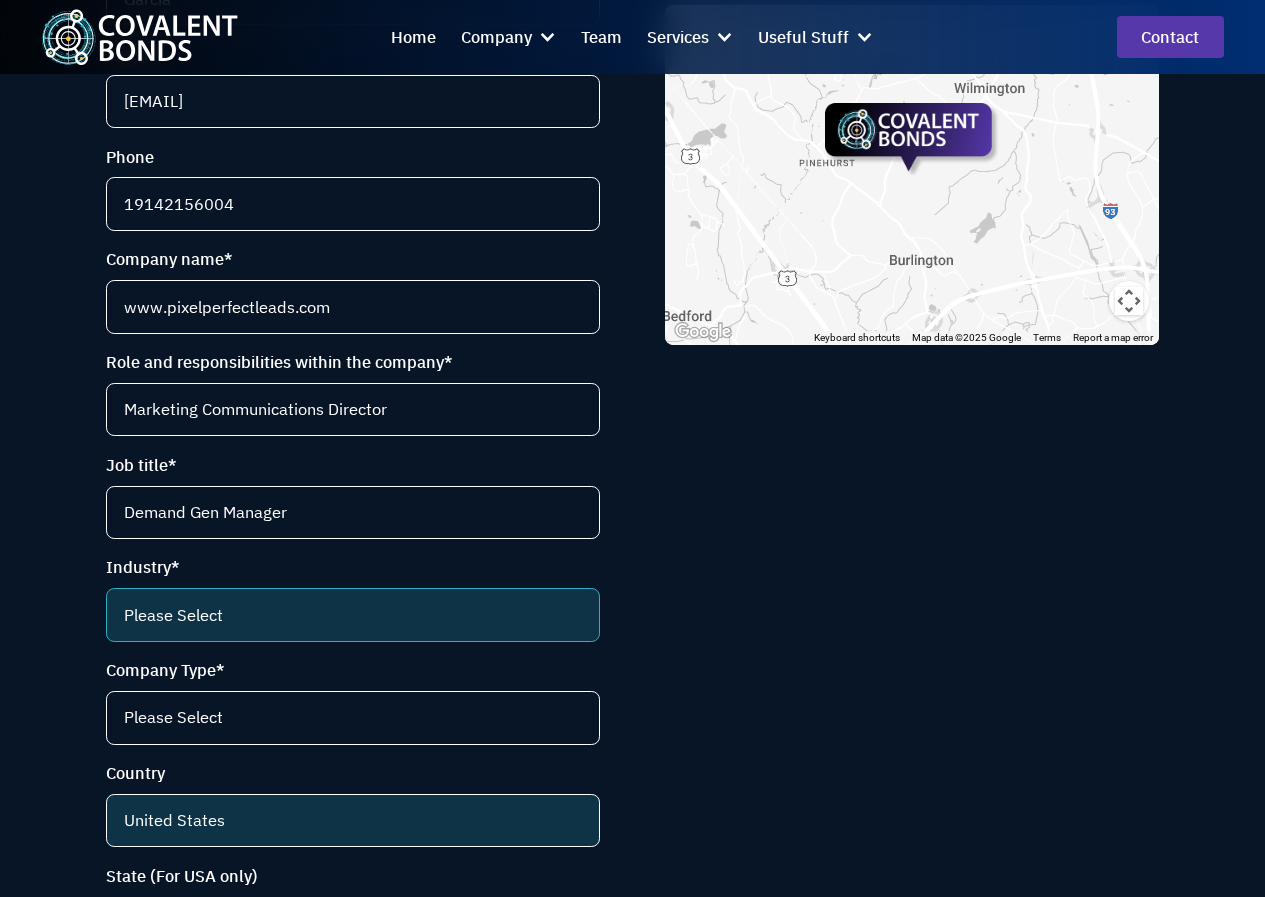 select on "Forensics and toxicology" 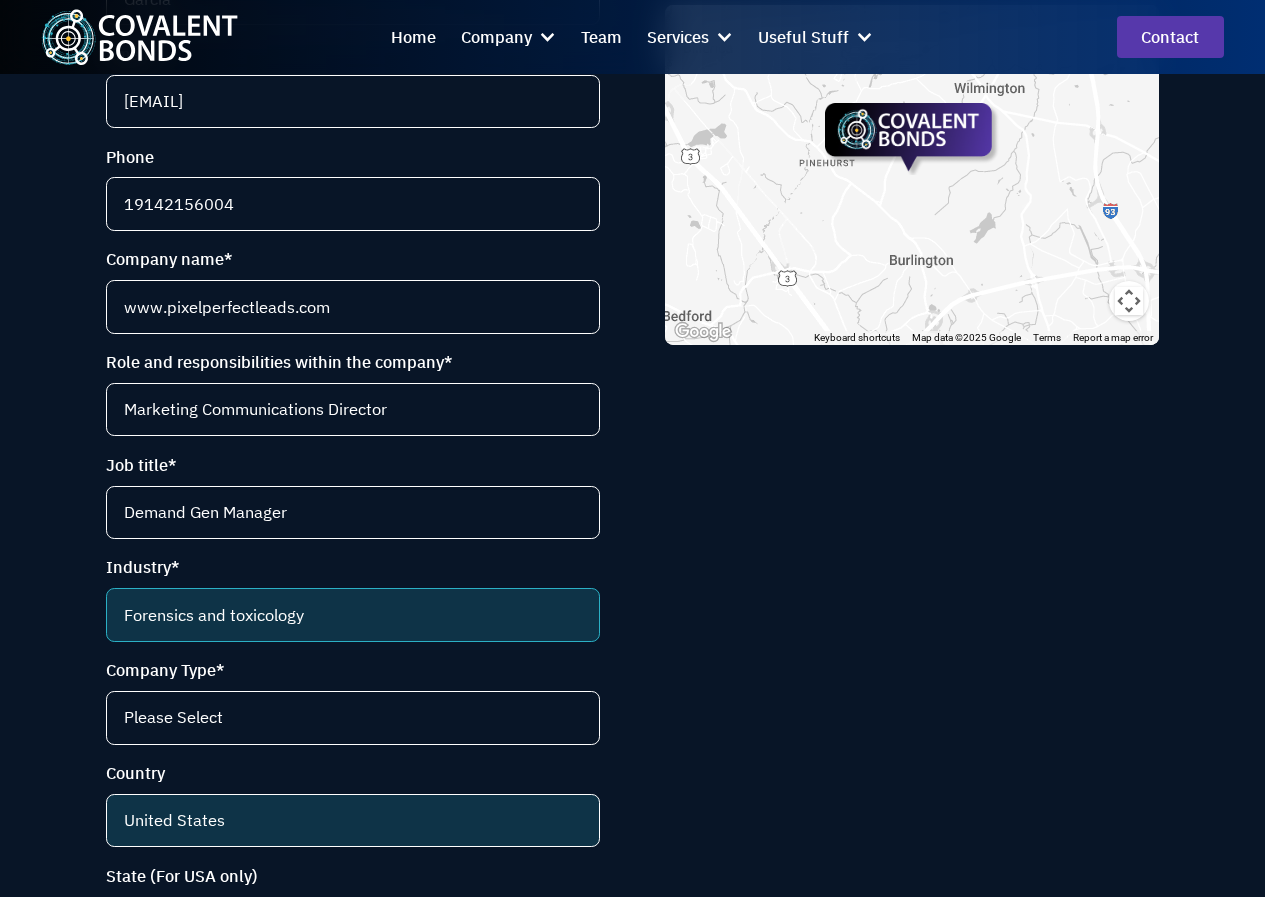 click on "Please Select Life science (selling to pharma and biotech) Food and beverage Environmental Forensics and toxicology Oil & gas" at bounding box center (352, 614) 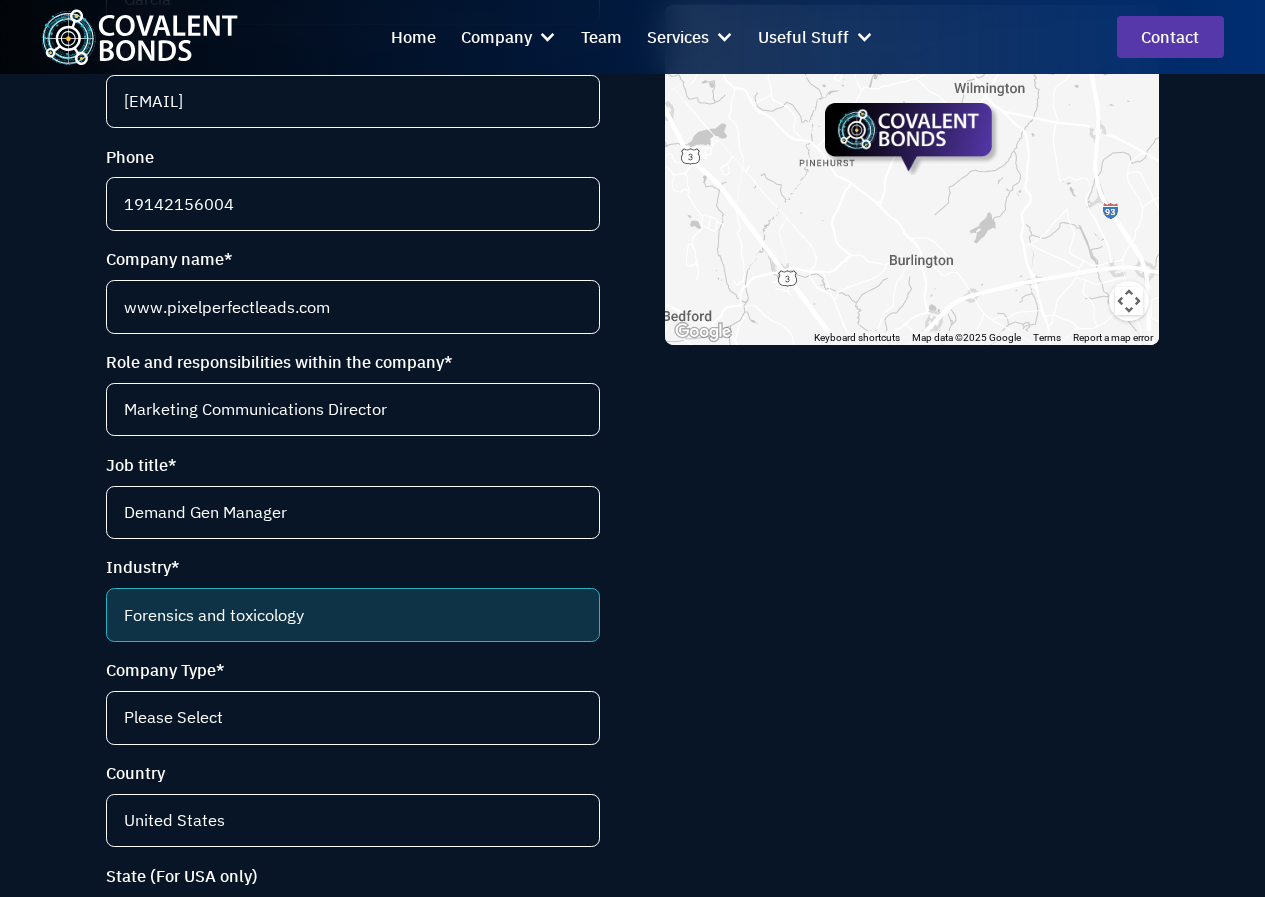scroll, scrollTop: 900, scrollLeft: 0, axis: vertical 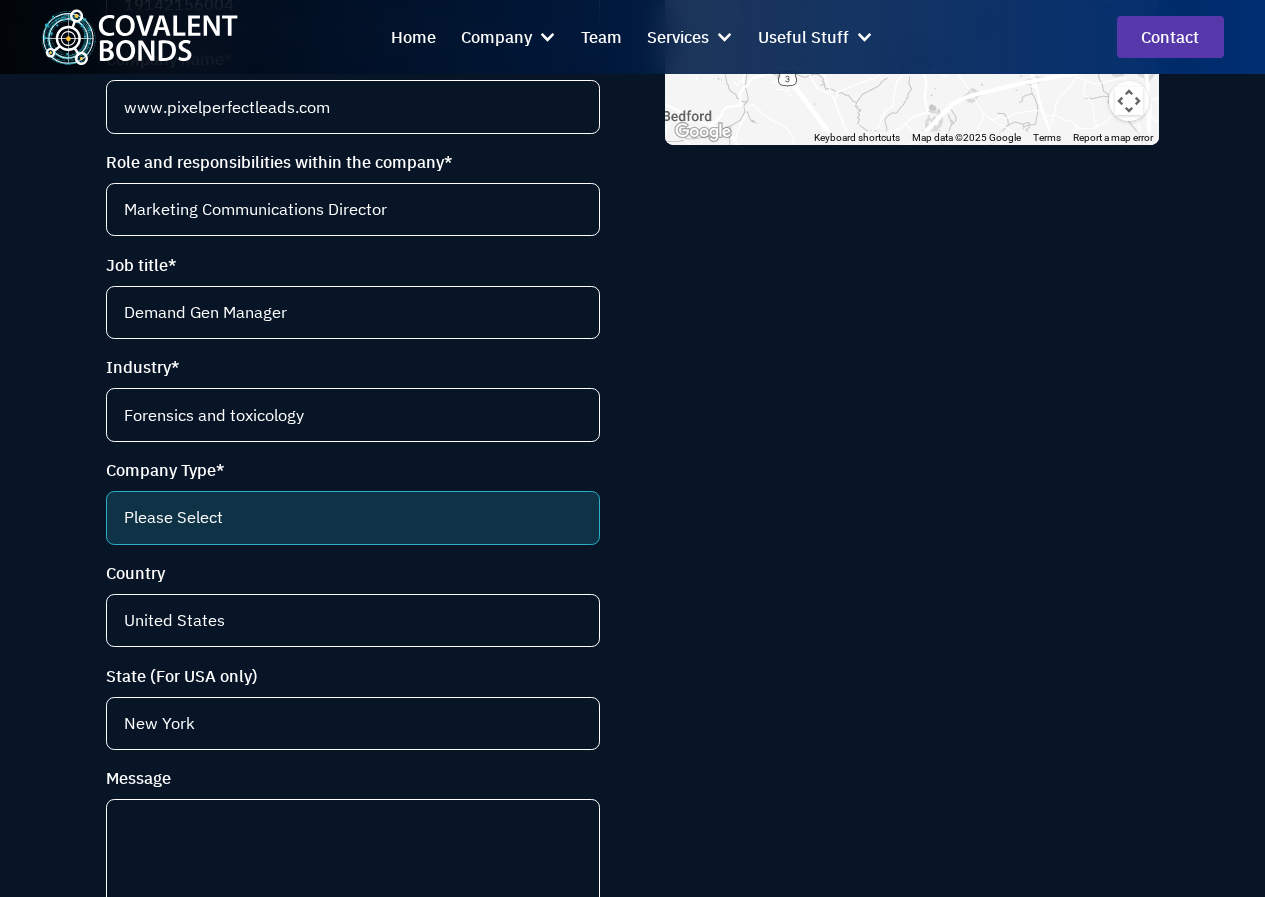 click on "Please Select Instrumentation manufacturer Contract service provider Tools and reagents provider Agency VC/PE" at bounding box center (352, 517) 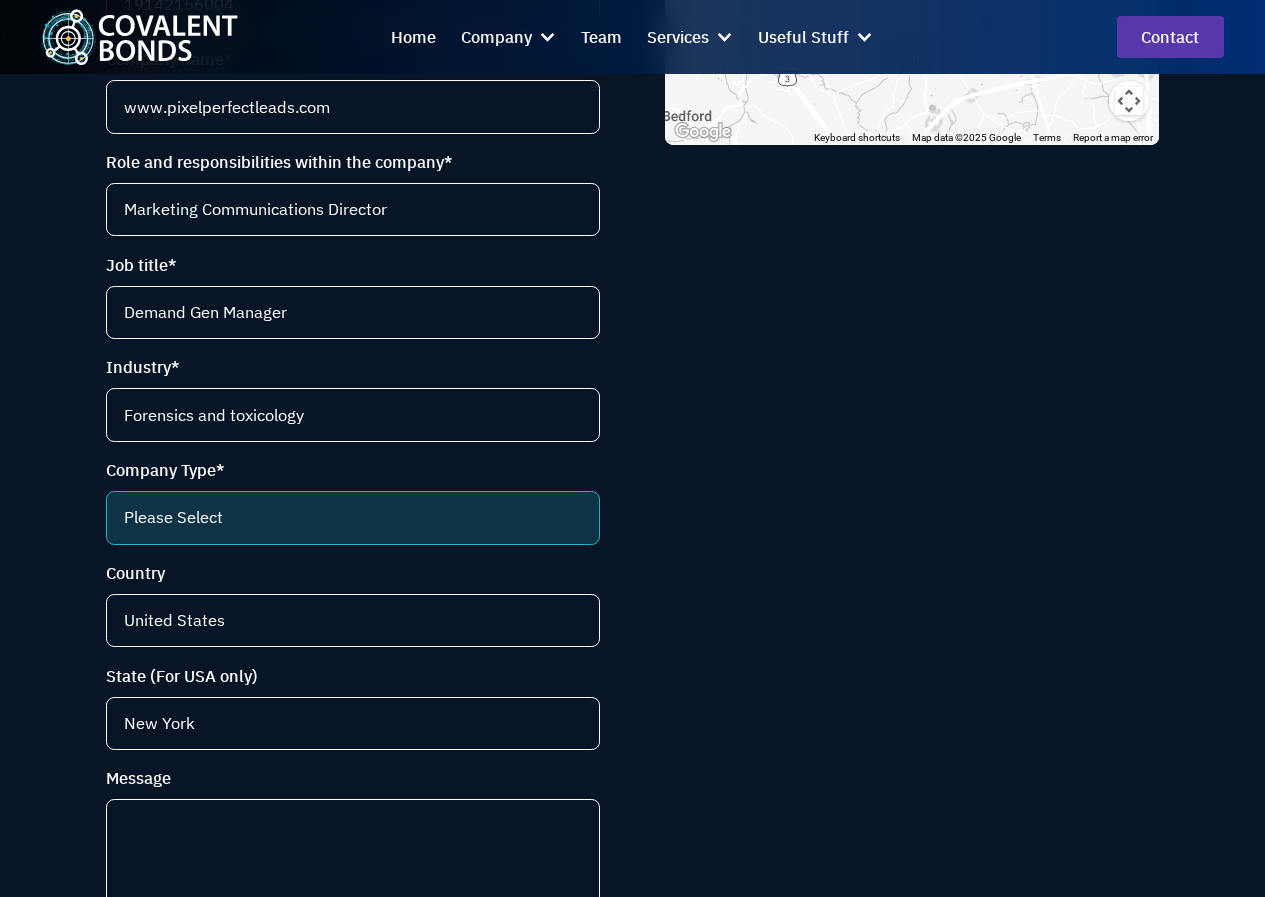 select on "Agency" 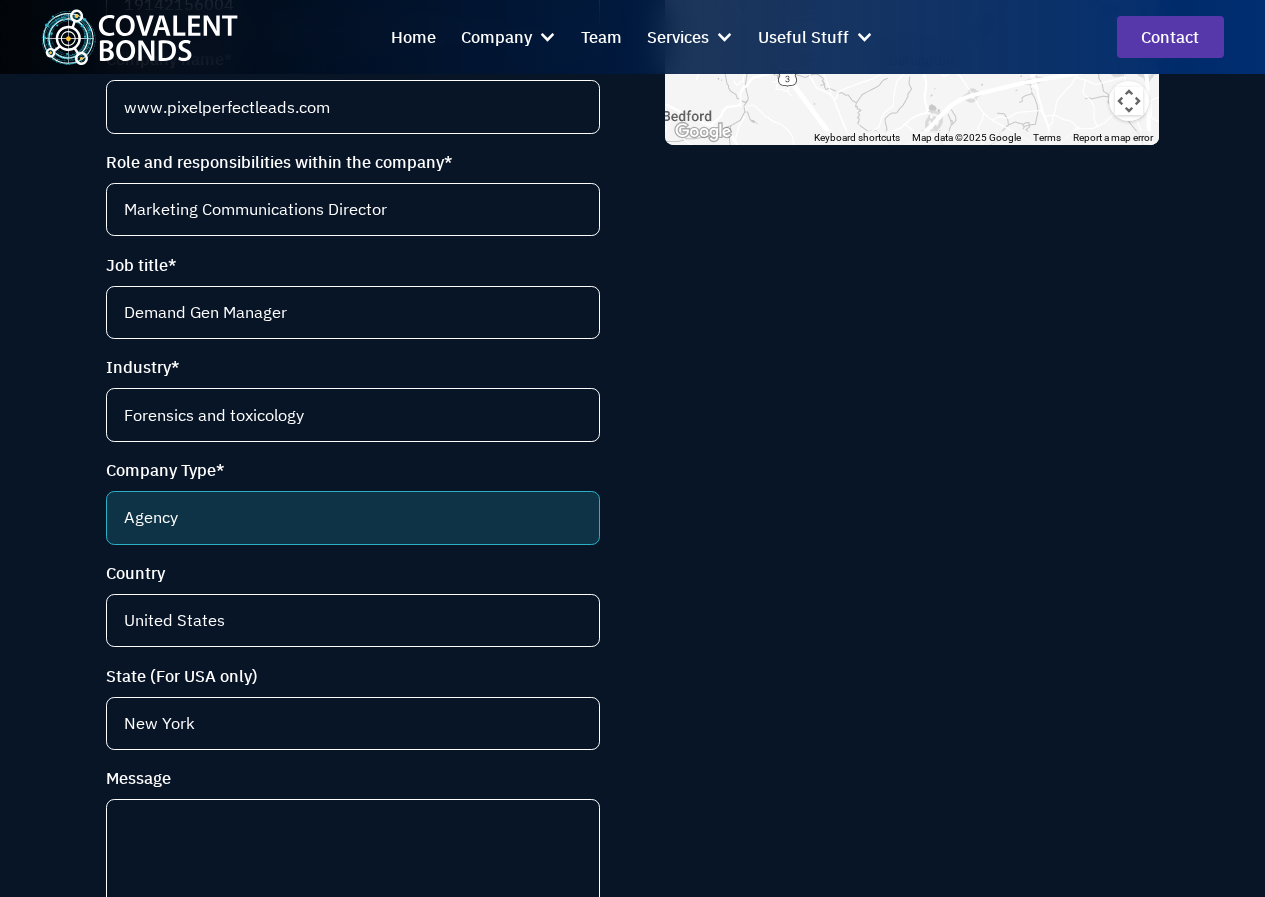 click on "Please Select Instrumentation manufacturer Contract service provider Tools and reagents provider Agency VC/PE" at bounding box center (352, 517) 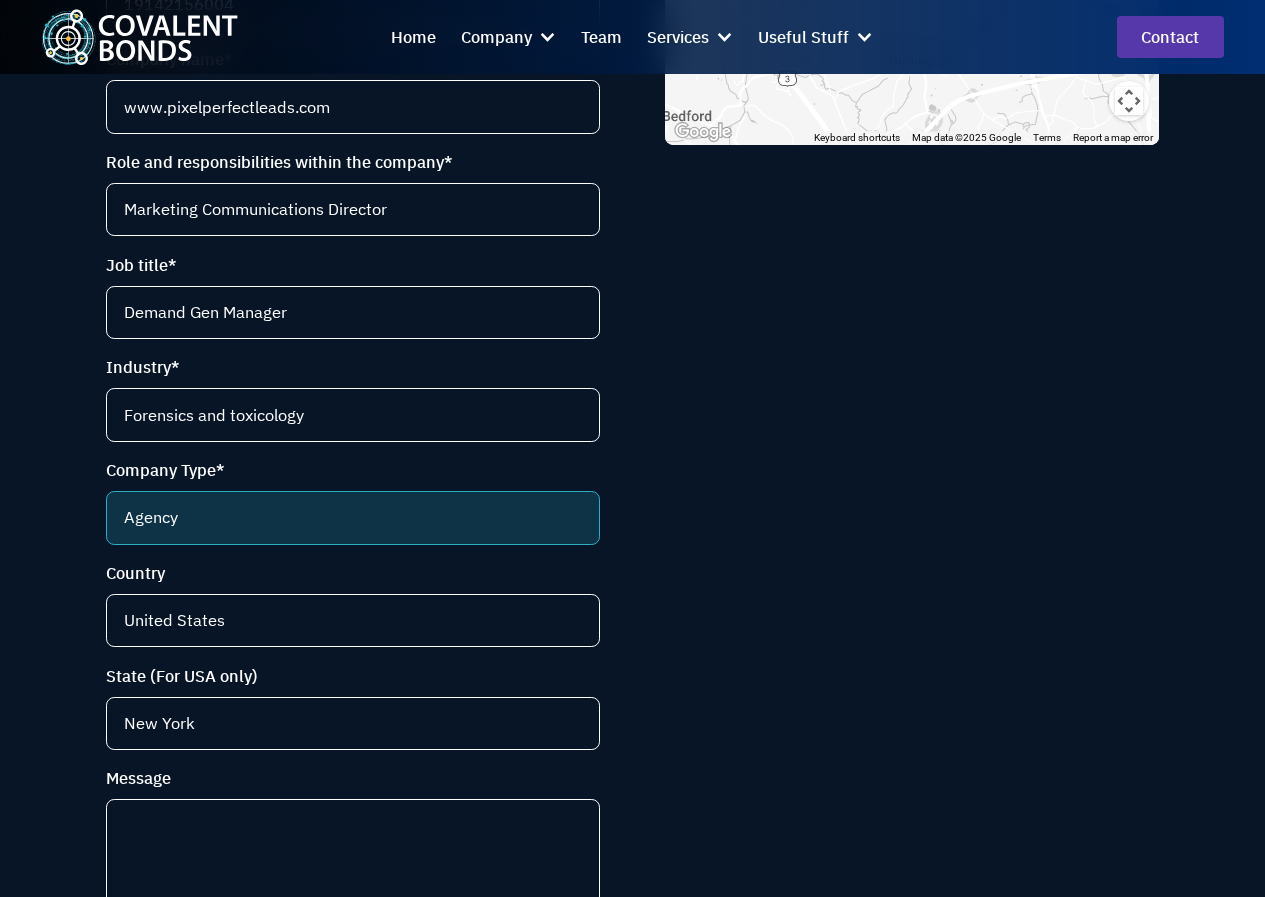 scroll, scrollTop: 1300, scrollLeft: 0, axis: vertical 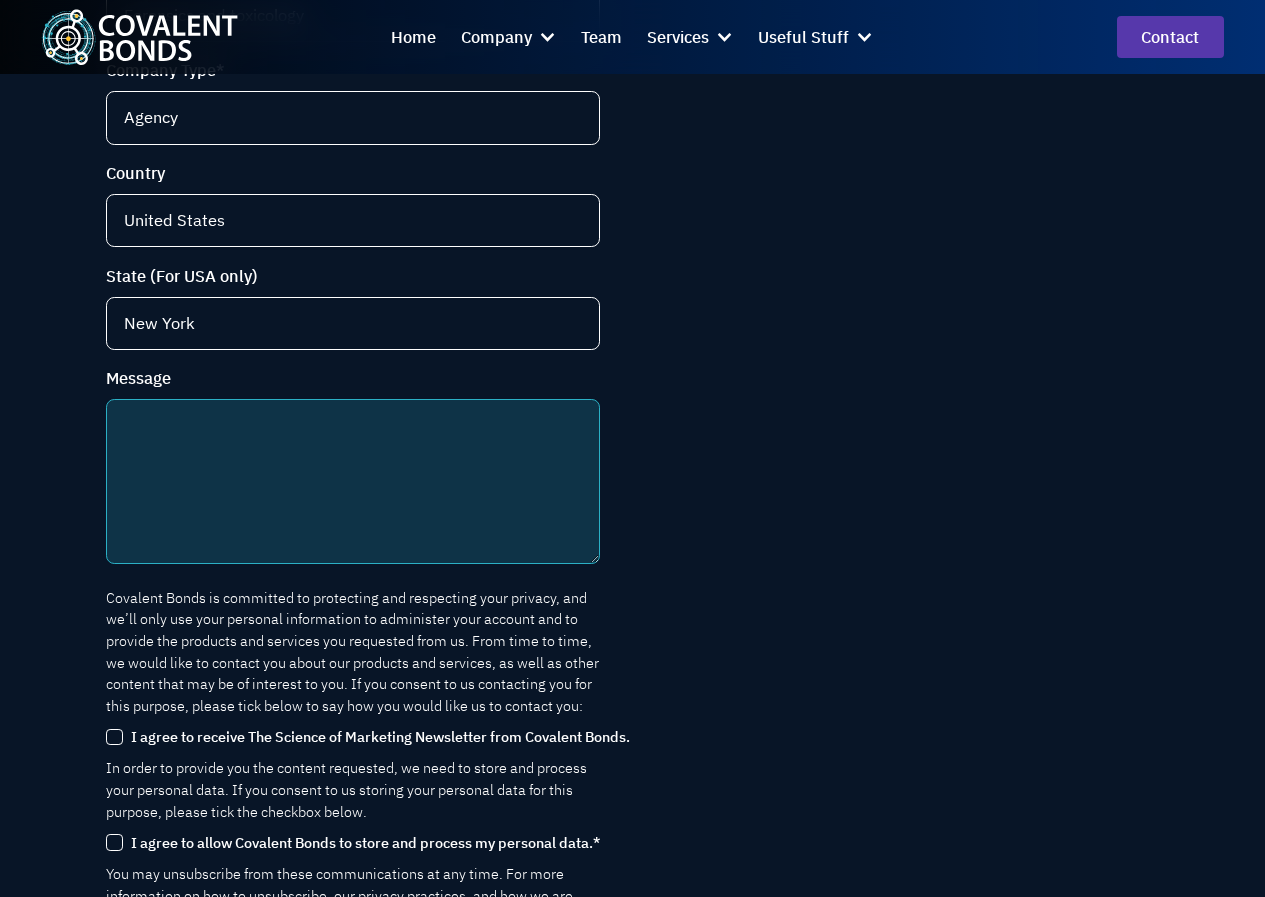 click on "Message" at bounding box center [352, 481] 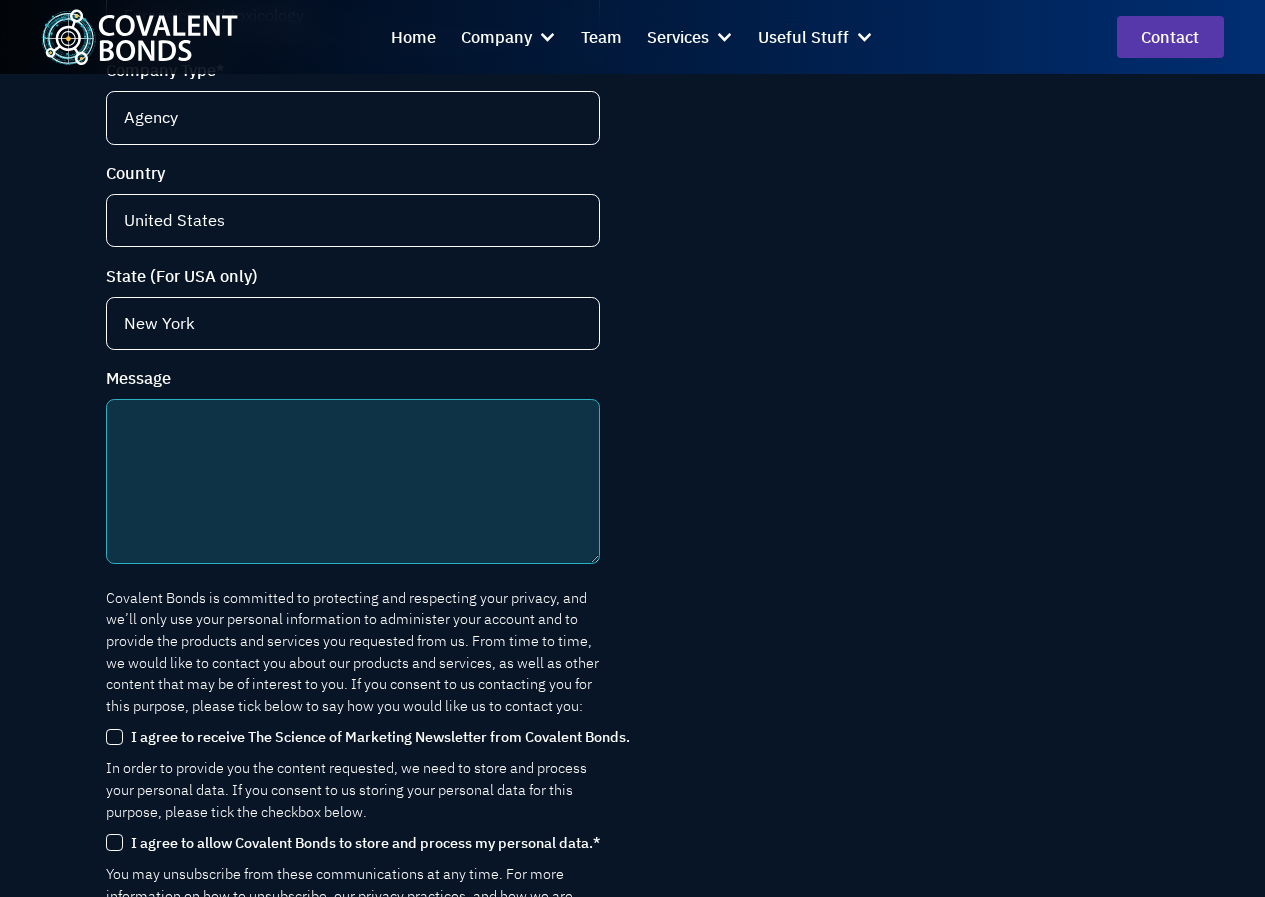 paste on "Hi,
Are you looking to generate more qualified leads for your B2B clients? We can help you.
At Pixel Perfect Leads, we specialize in delivering marketing-qualified leads, BANT-qualified leads, and even appointment setting — all on a pay-per-lead model, so you only pay for results.
We work as a white-labeled back-end lead generation partner for agencies that want to offer demand generation services without building a full team internally.
For agencies with in-house execution, we also provide accurate, ready-to-use contact data filtered by Title, Industry, Geography, Company Size, or Technologies — to help fuel outbound campaigns.
Just let me know your target ICP, and I can send over free sample data and counts.
Would you be open to a 15-minute Discovery call to explore if this could support your client campaigns?
—
Maria Garcia
Demand Gen Manager | Pixel Perfect Leads
www.pixelperfectleads.com" 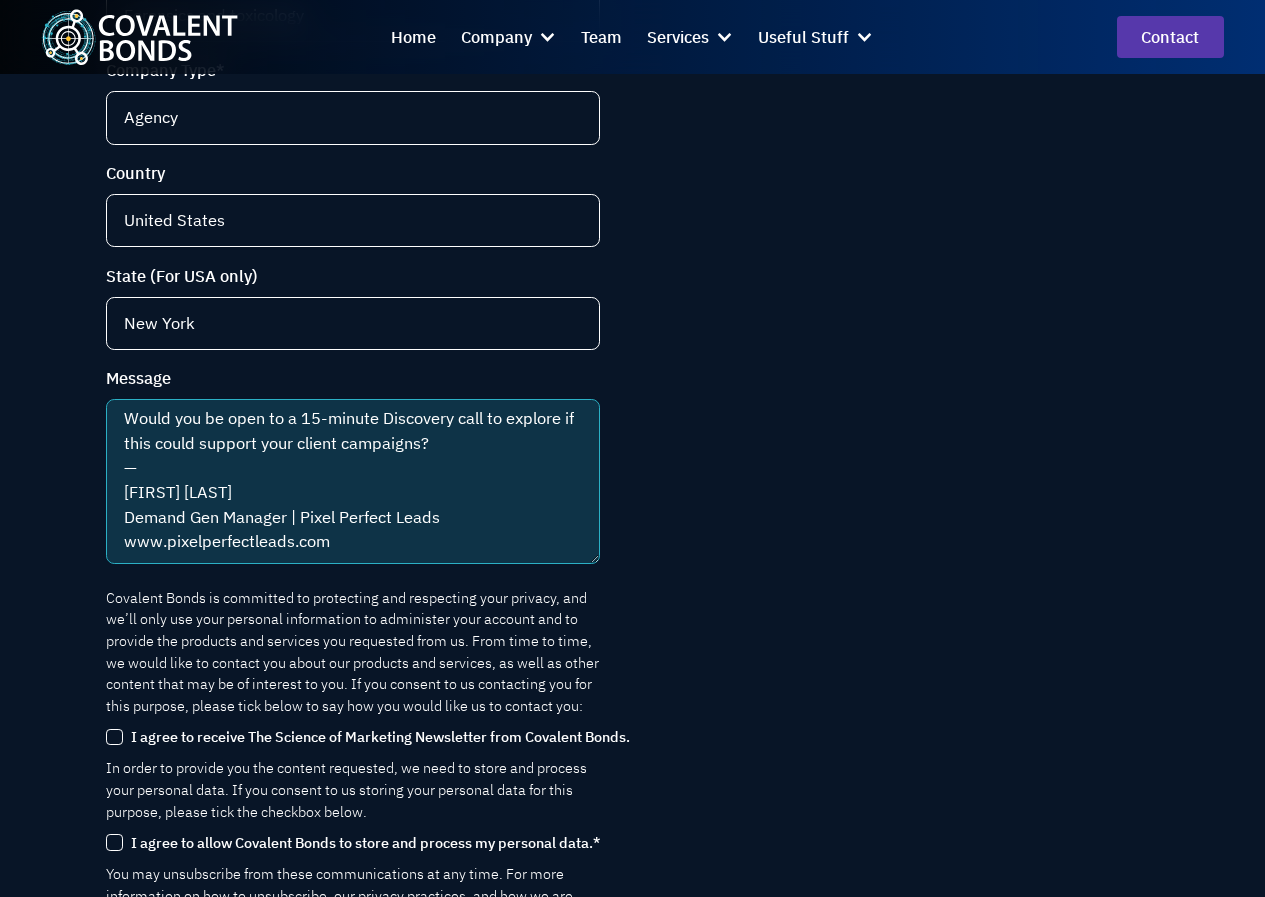scroll, scrollTop: 549, scrollLeft: 0, axis: vertical 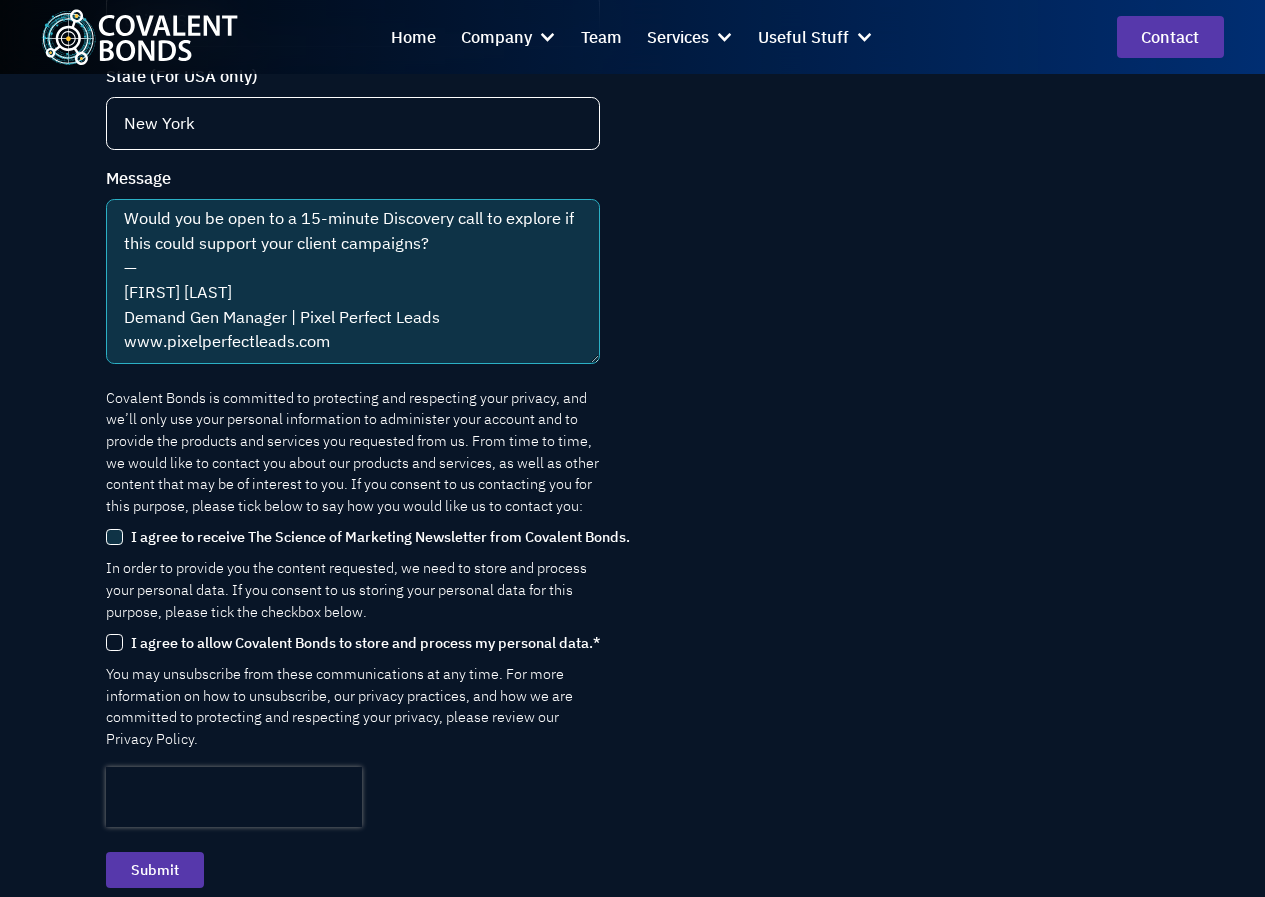 type on "Hi,
Are you looking to generate more qualified leads for your B2B clients? We can help you.
At Pixel Perfect Leads, we specialize in delivering marketing-qualified leads, BANT-qualified leads, and even appointment setting — all on a pay-per-lead model, so you only pay for results.
We work as a white-labeled back-end lead generation partner for agencies that want to offer demand generation services without building a full team internally.
For agencies with in-house execution, we also provide accurate, ready-to-use contact data filtered by Title, Industry, Geography, Company Size, or Technologies — to help fuel outbound campaigns.
Just let me know your target ICP, and I can send over free sample data and counts.
Would you be open to a 15-minute Discovery call to explore if this could support your client campaigns?
—
Maria Garcia
Demand Gen Manager | Pixel Perfect Leads
www.pixelperfectleads.com" 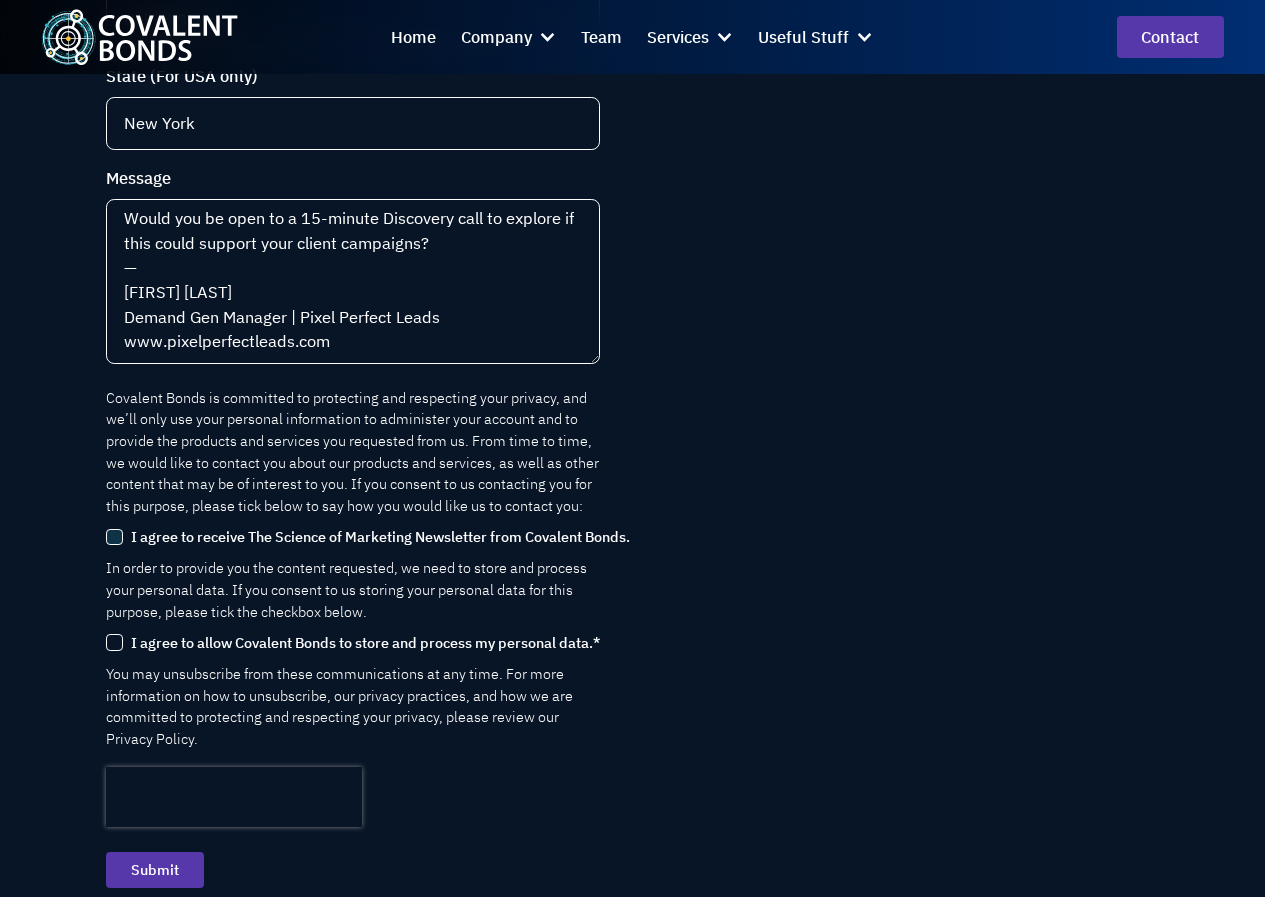 click on "I agree to receive The Science of Marketing Newsletter from Covalent Bonds." at bounding box center [380, 536] 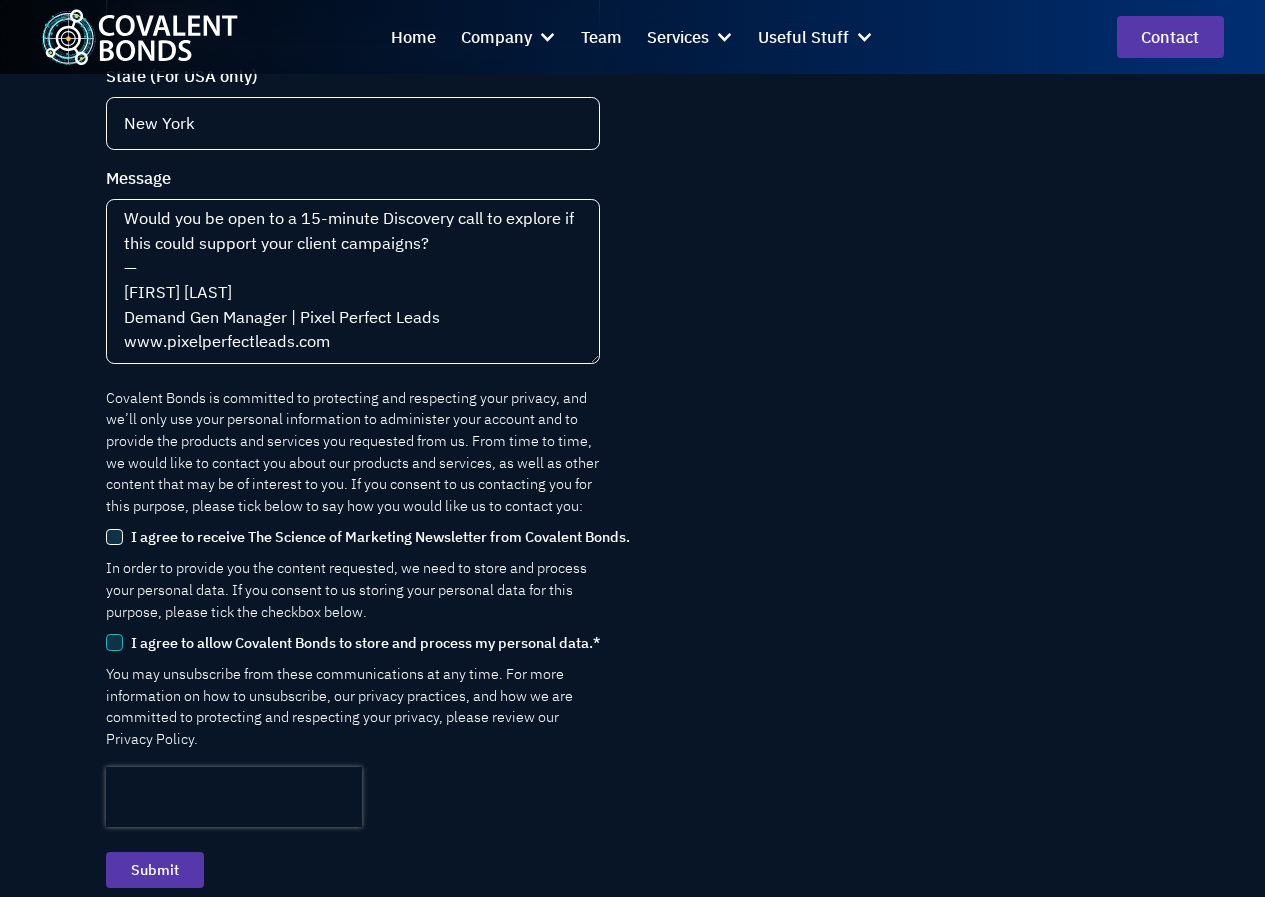 click on "I agree to allow Covalent Bonds to store and process my personal data. *" at bounding box center [114, 642] 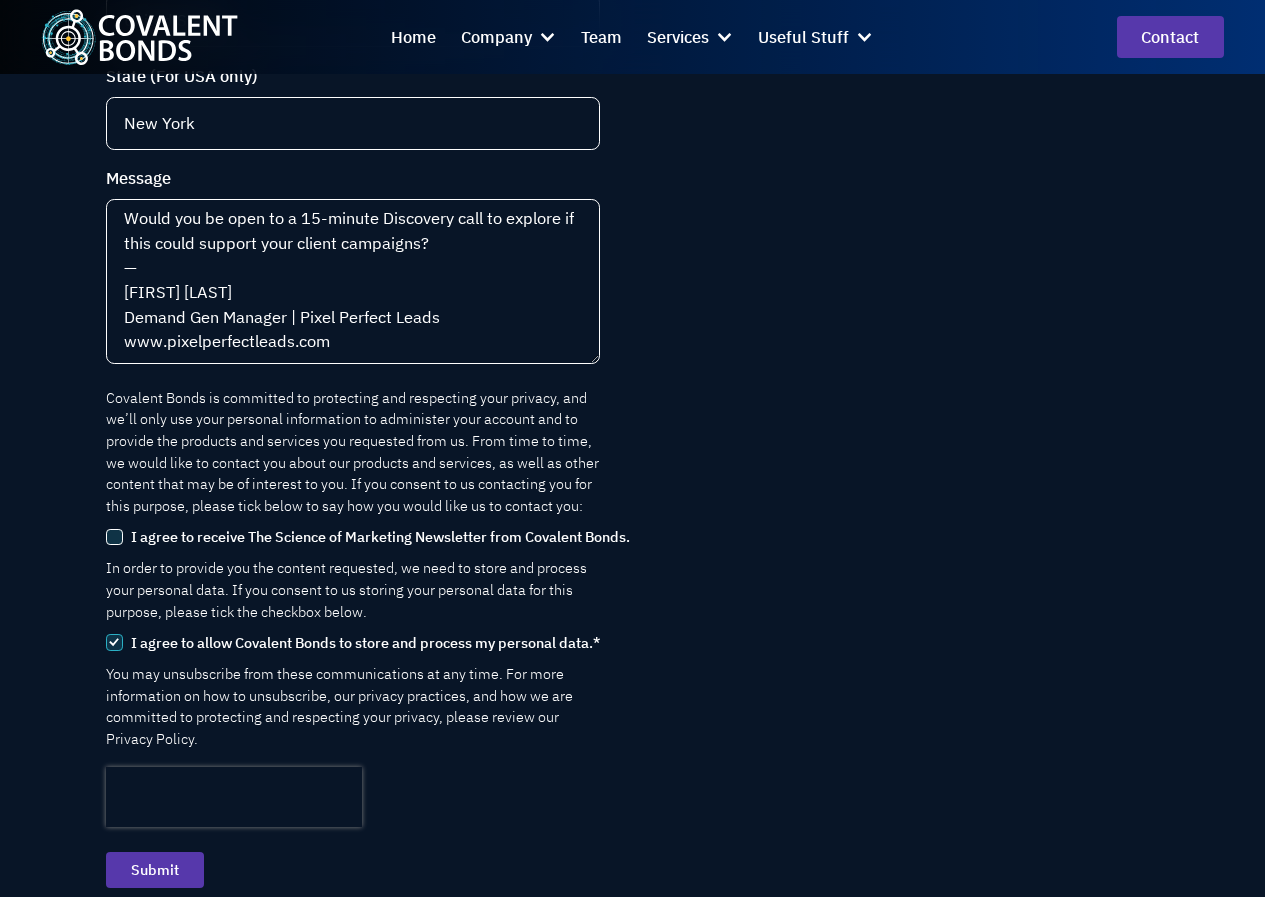 checkbox on "true" 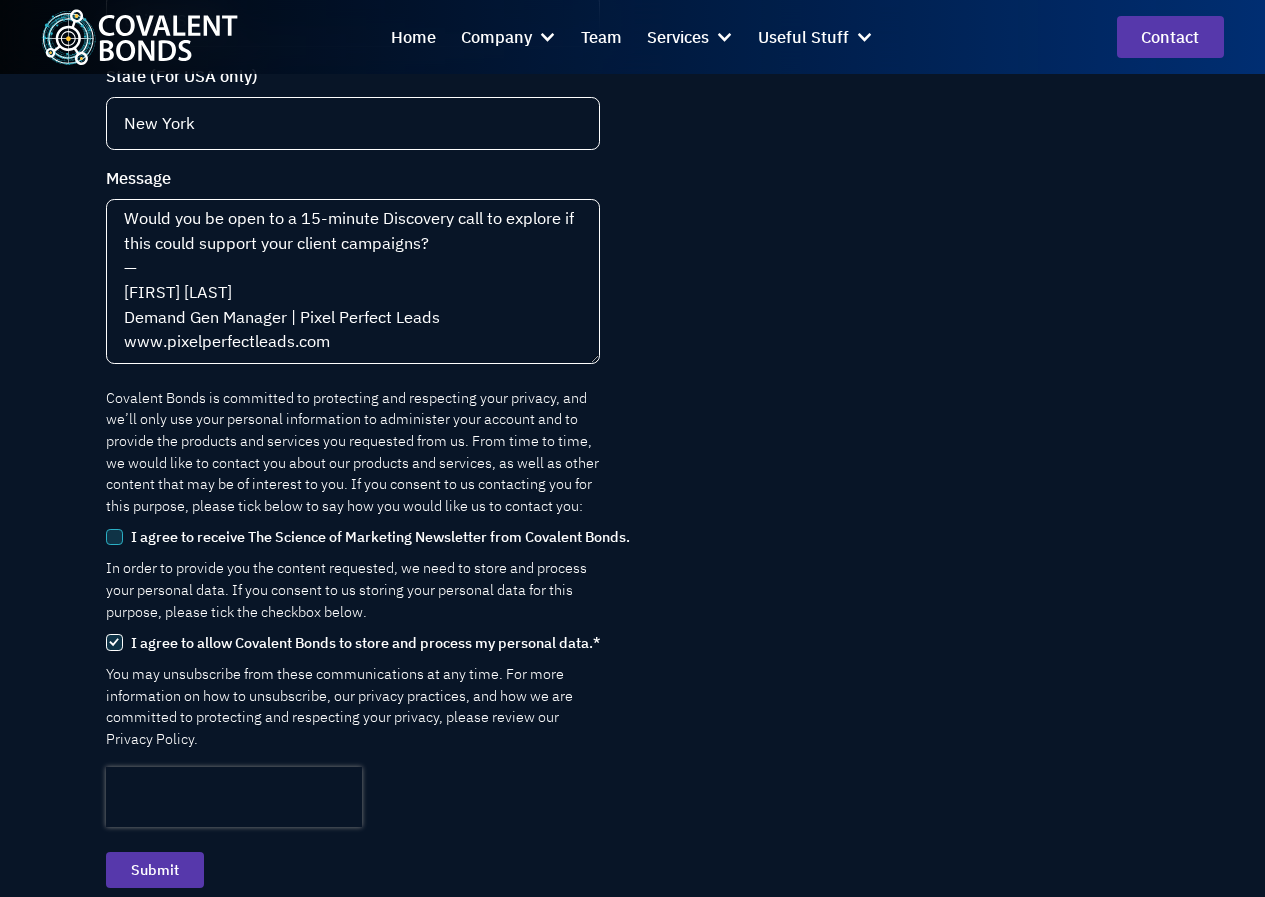 click on "I agree to receive The Science of Marketing Newsletter from Covalent Bonds." at bounding box center (114, 537) 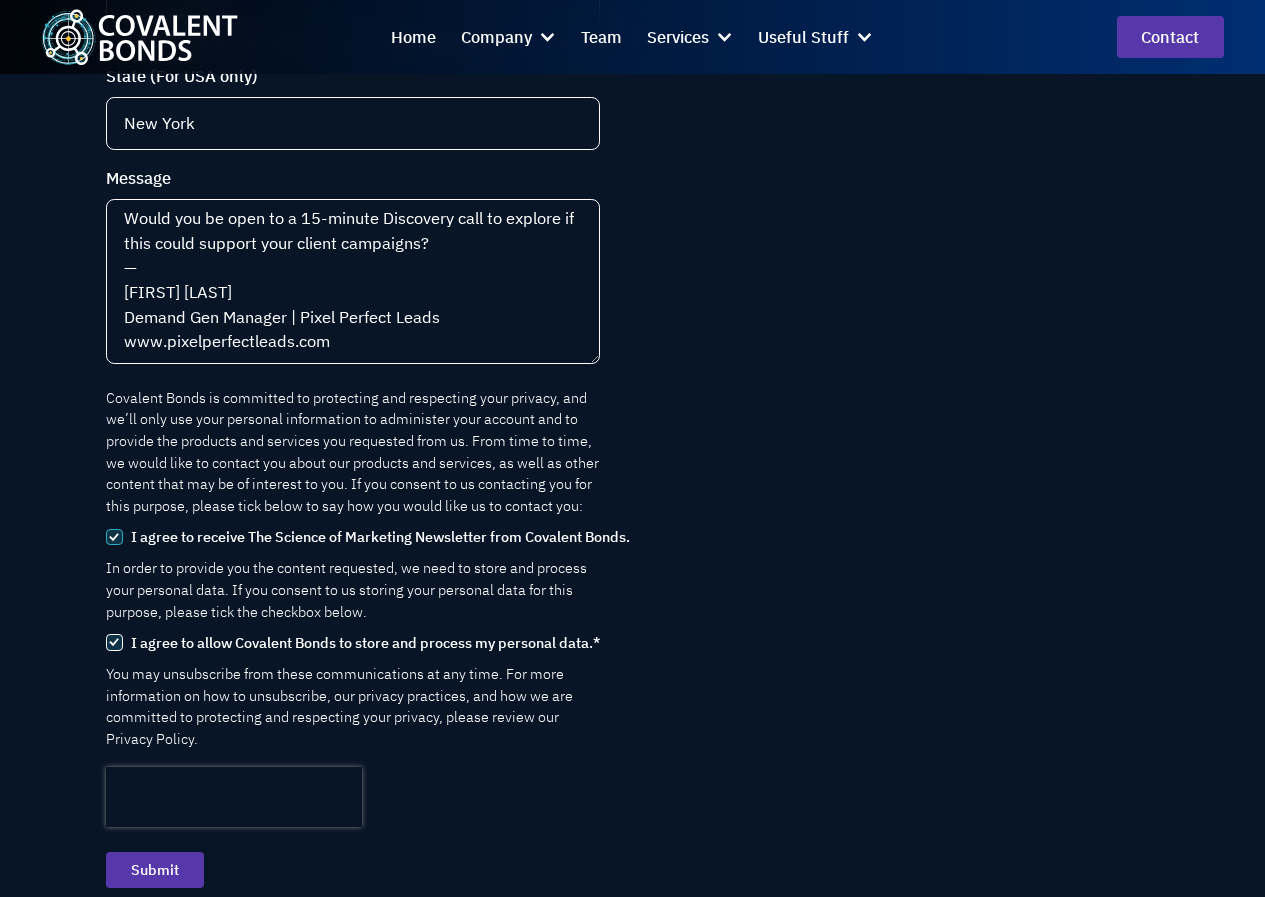 checkbox on "true" 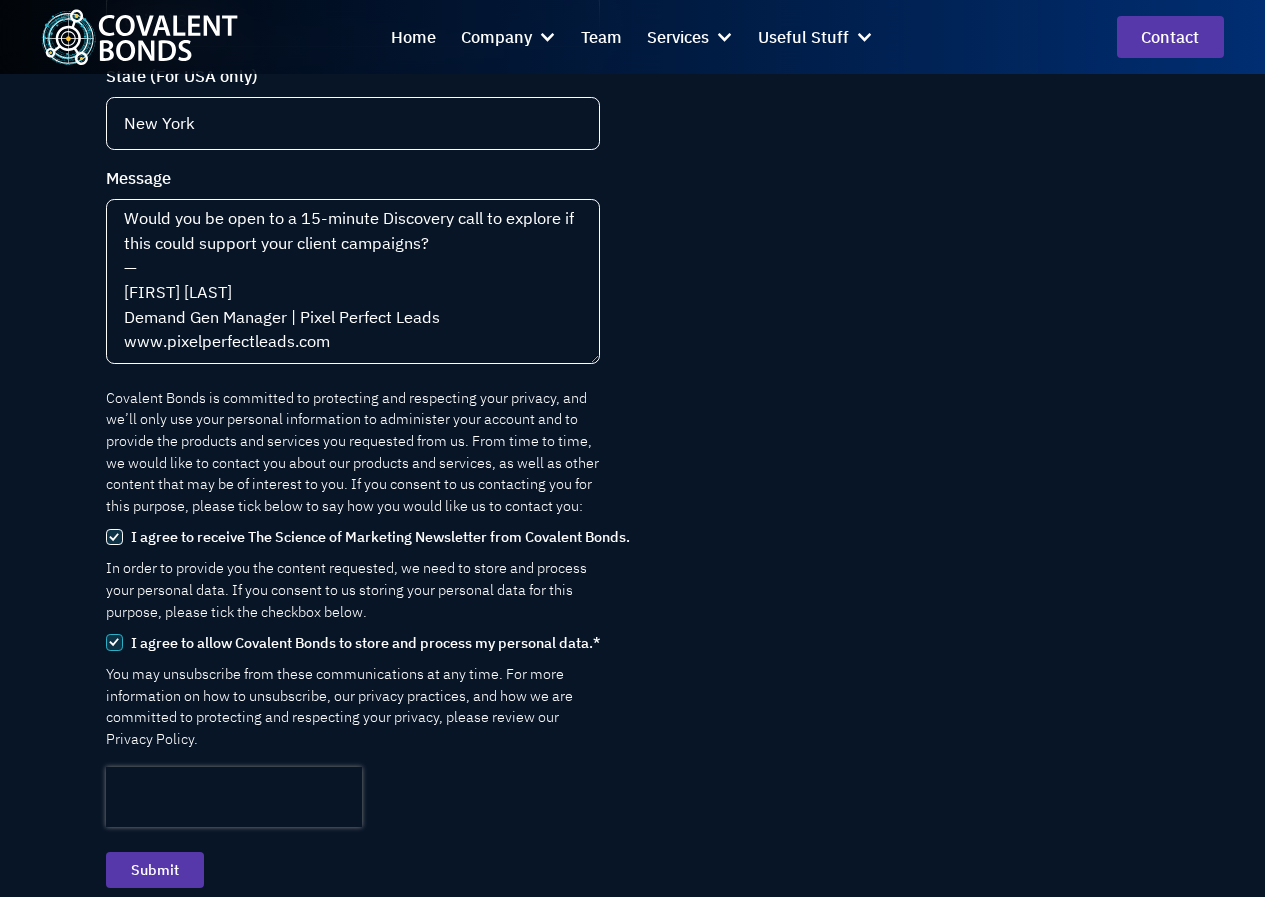 click on "I agree to allow Covalent Bonds to store and process my personal data. *" at bounding box center [114, 642] 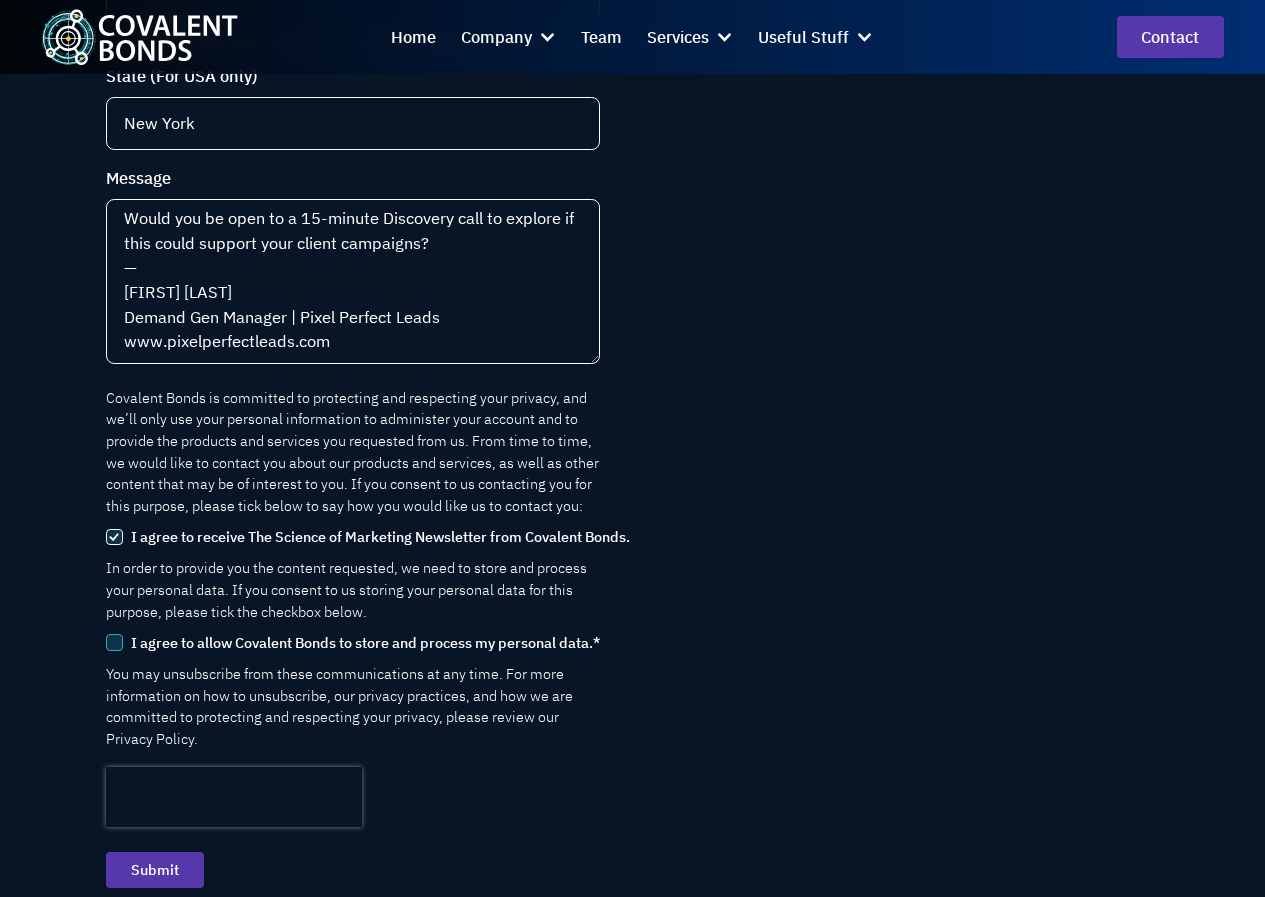 checkbox on "false" 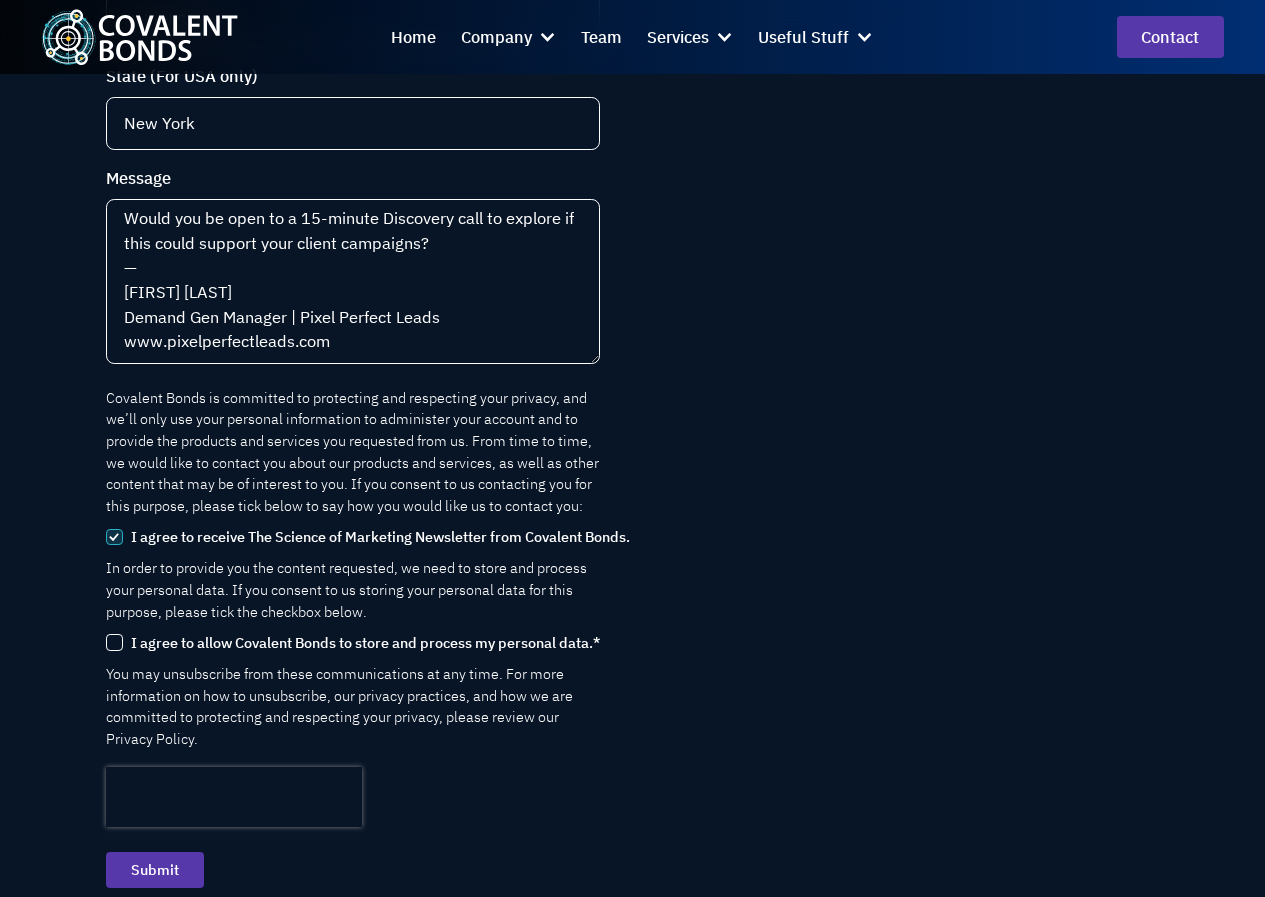 click on "I agree to receive The Science of Marketing Newsletter from Covalent Bonds." at bounding box center [114, 537] 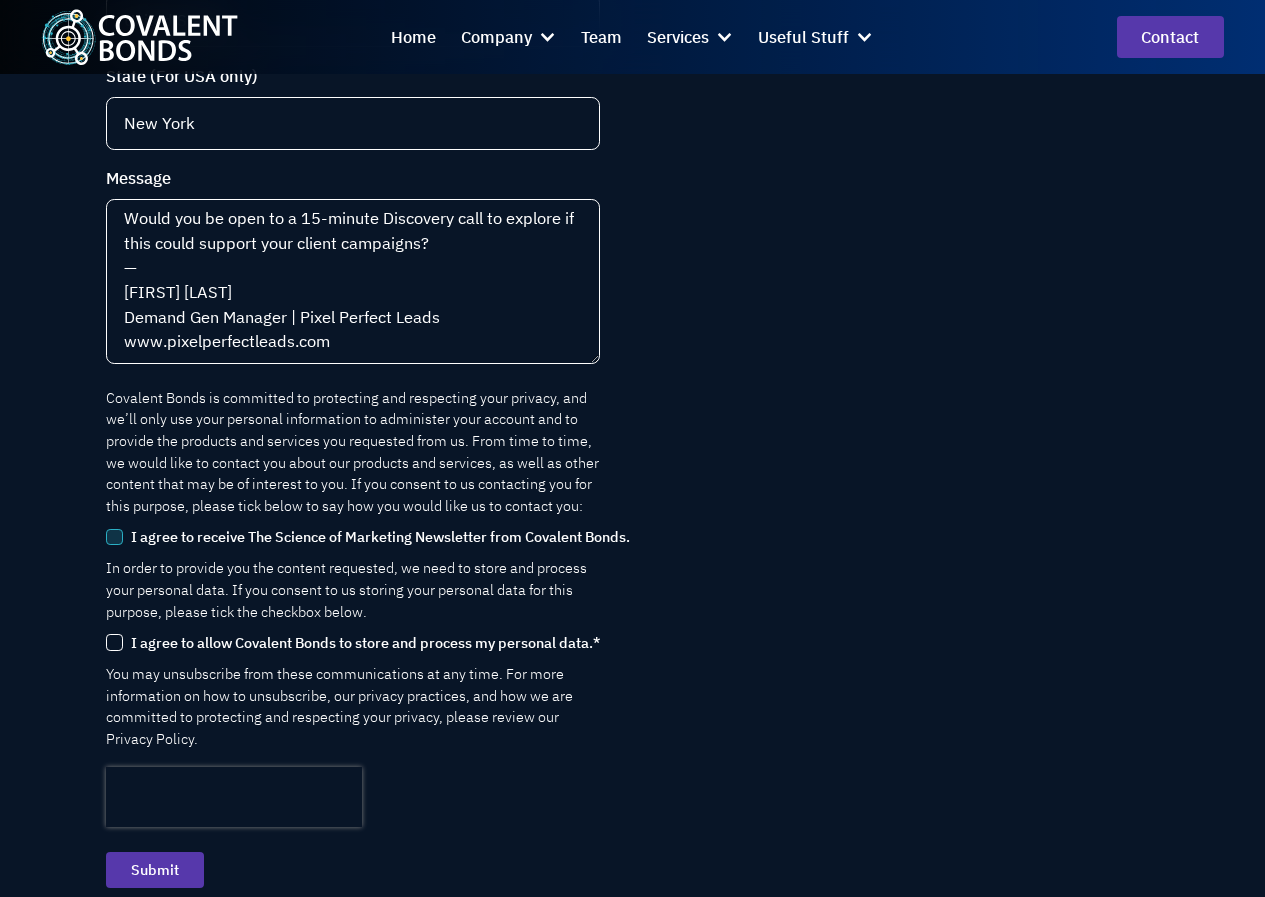 checkbox on "false" 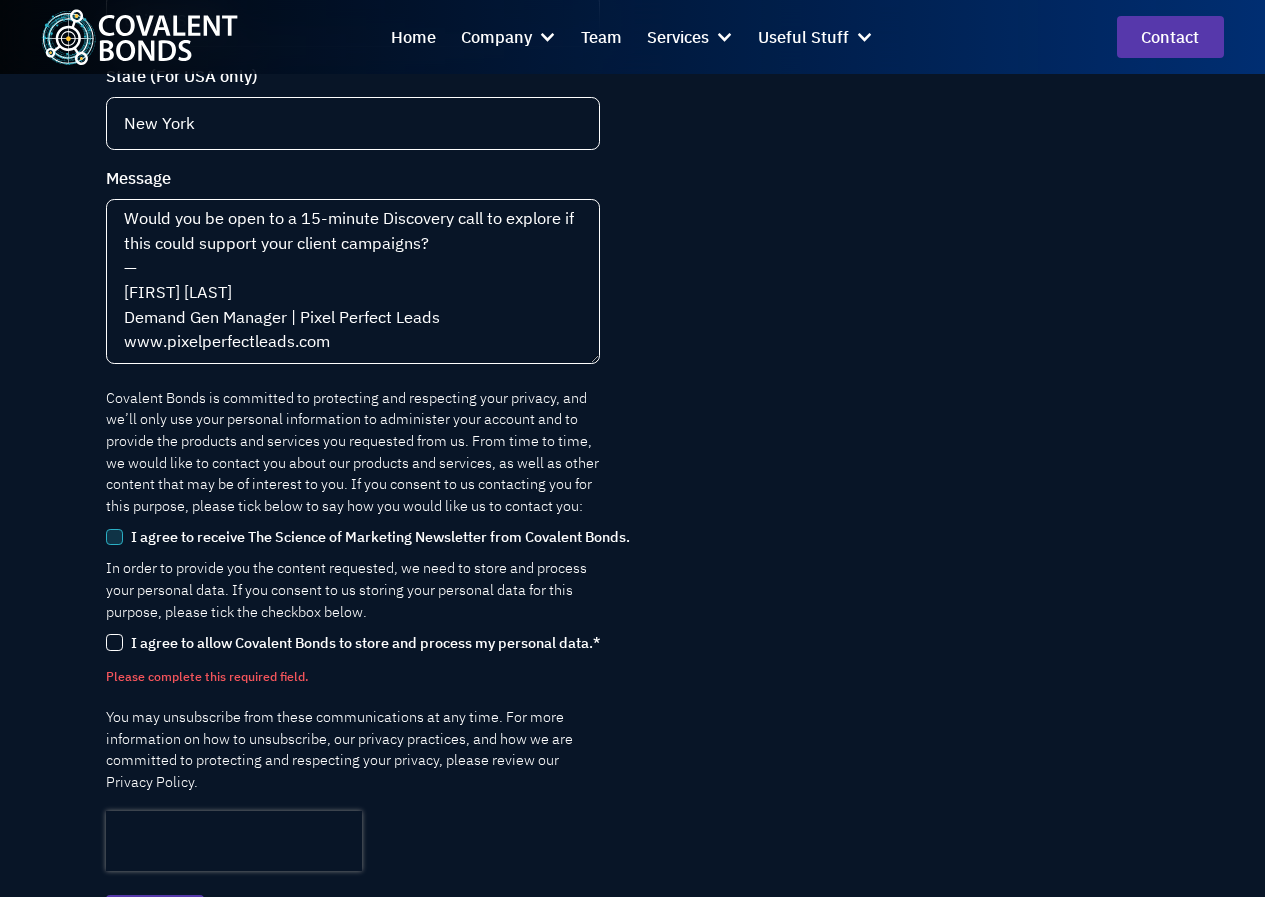 scroll, scrollTop: 1800, scrollLeft: 0, axis: vertical 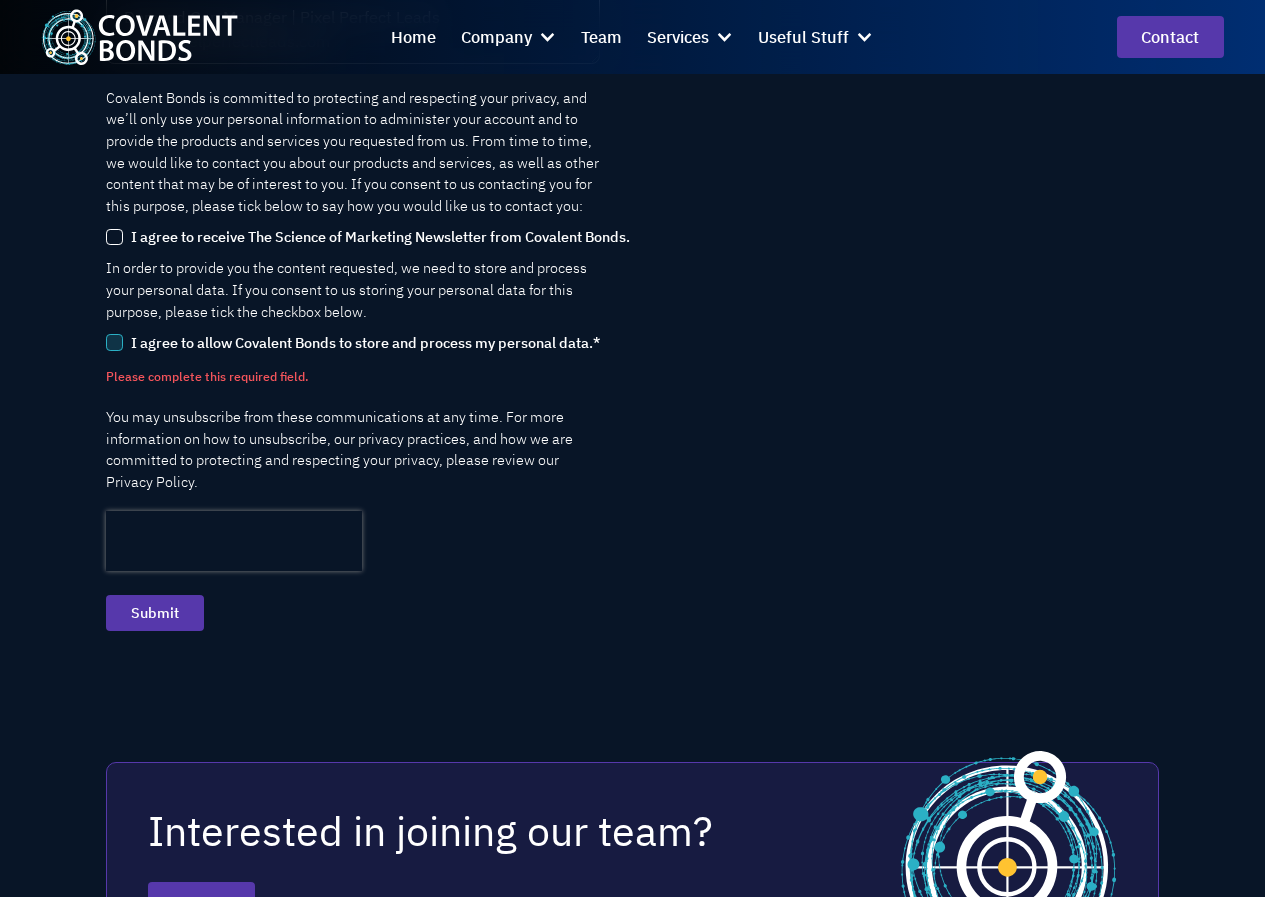 click on "I agree to allow Covalent Bonds to store and process my personal data. *" at bounding box center (114, 342) 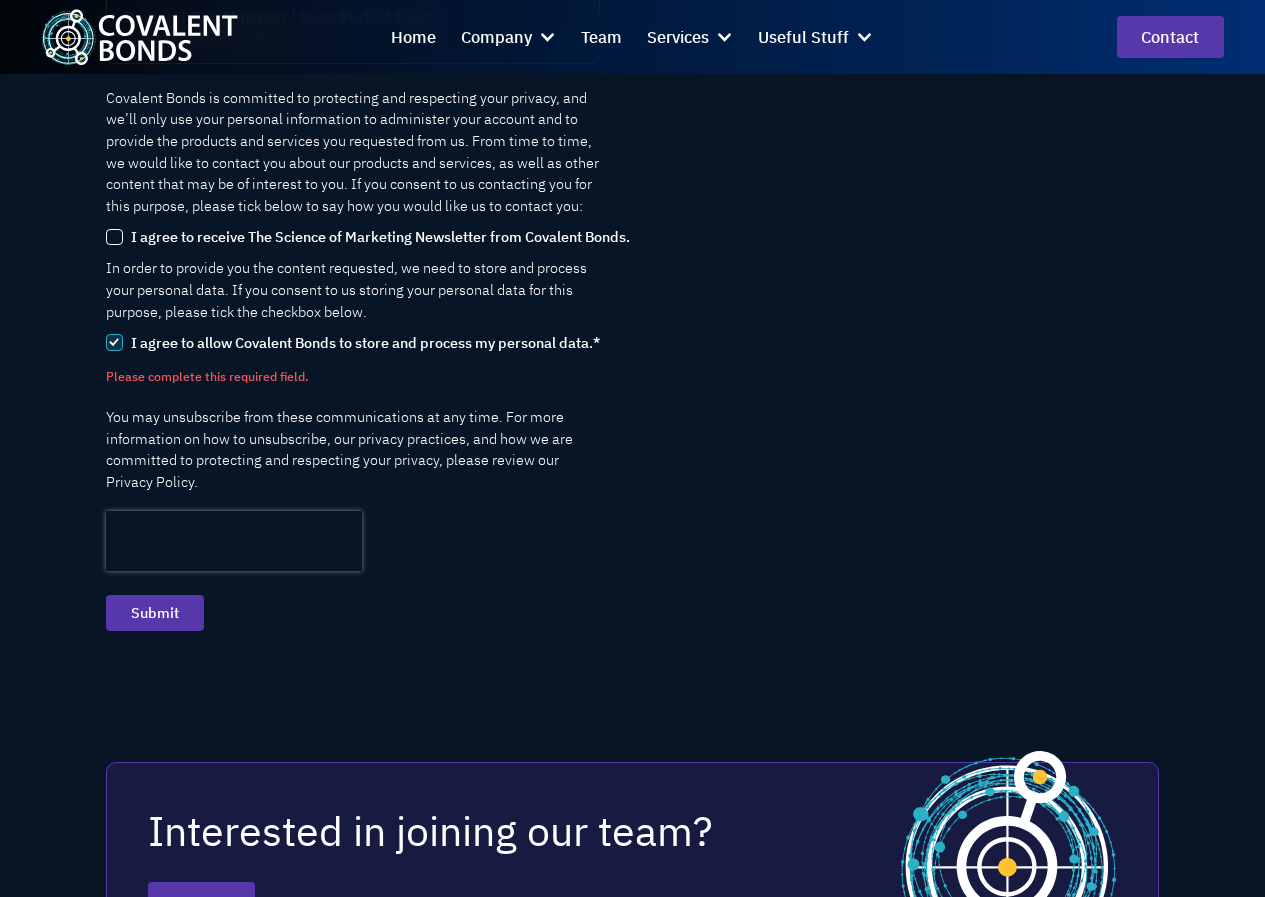 checkbox on "true" 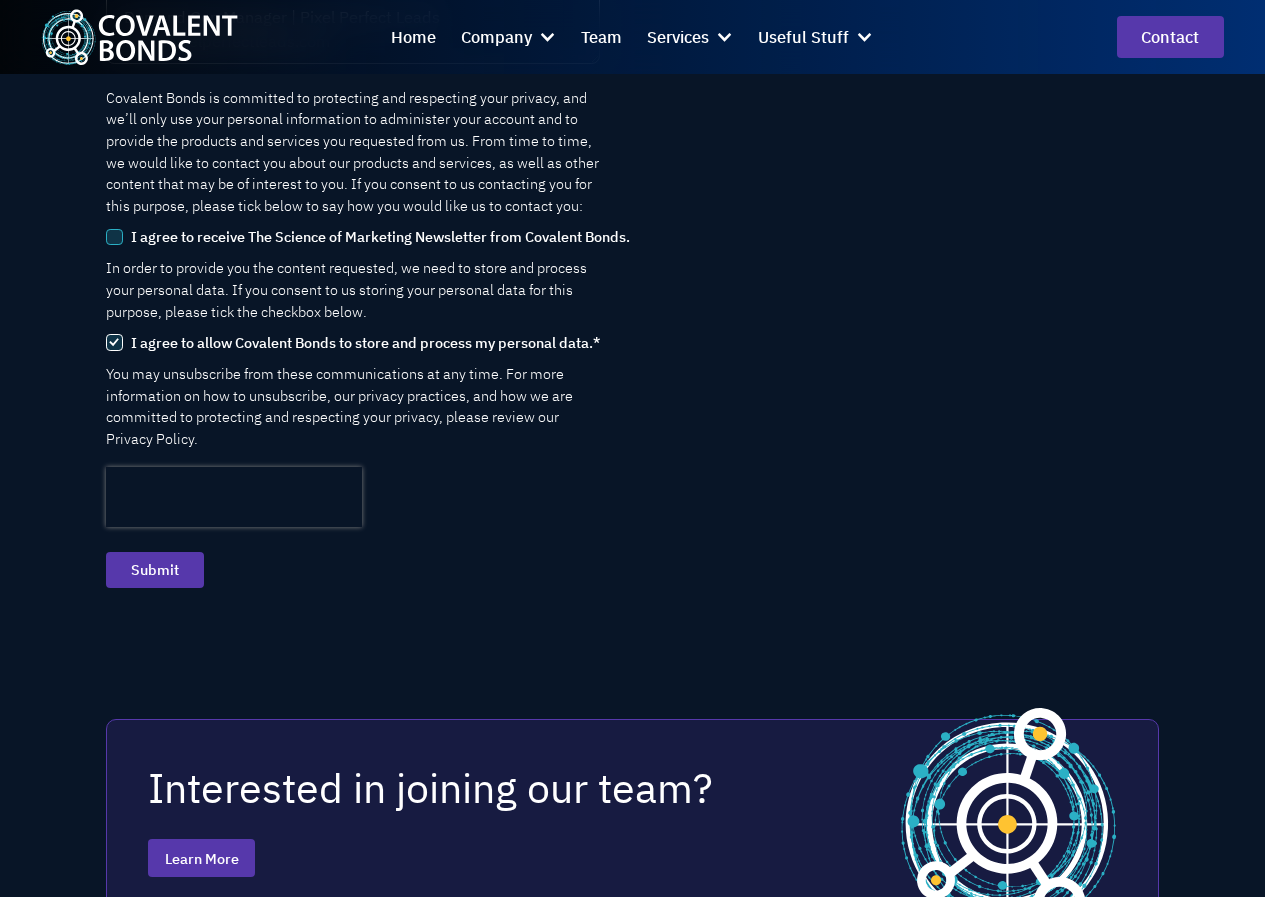 click on "I agree to receive The Science of Marketing Newsletter from Covalent Bonds." at bounding box center [114, 237] 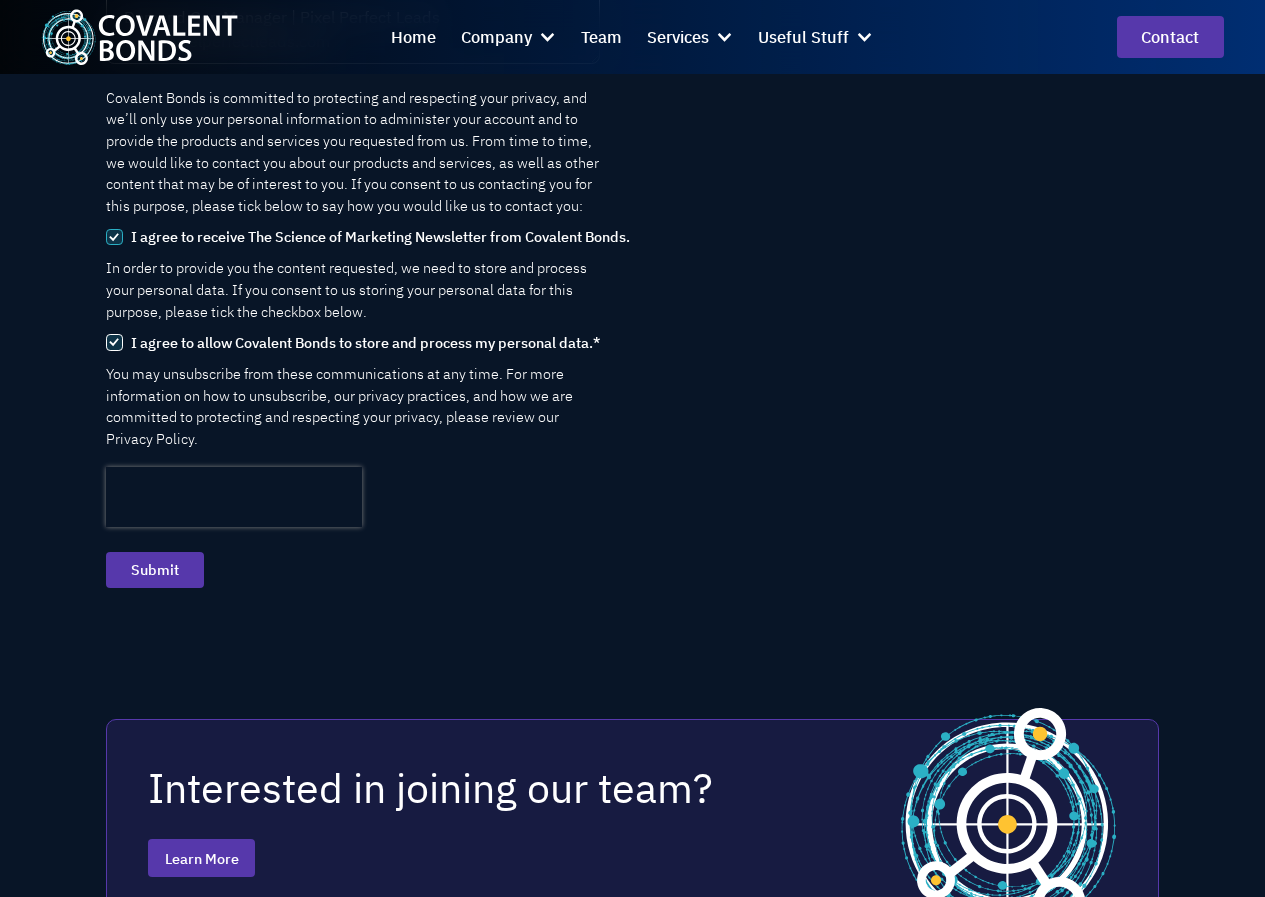 checkbox on "true" 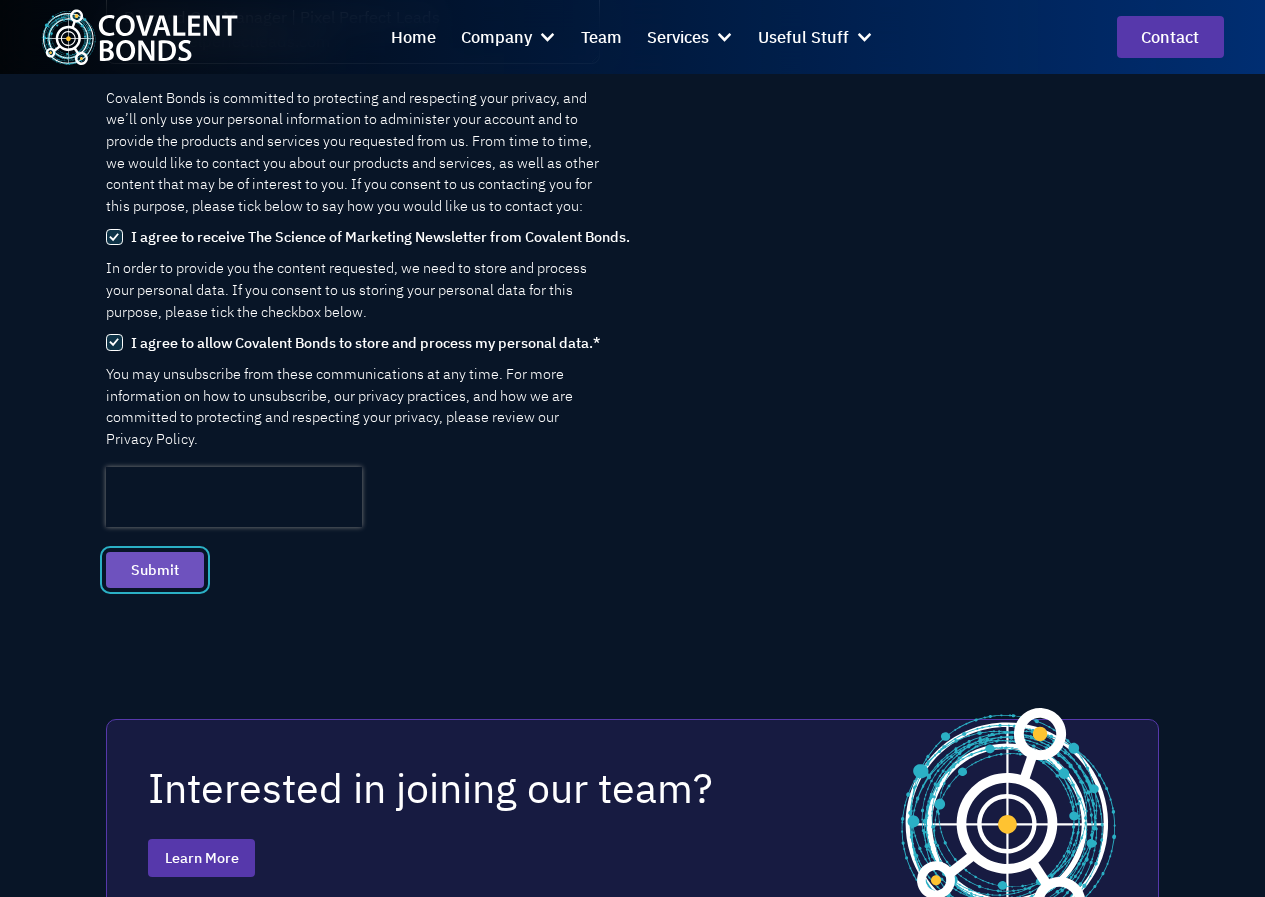 click on "Submit" at bounding box center (154, 569) 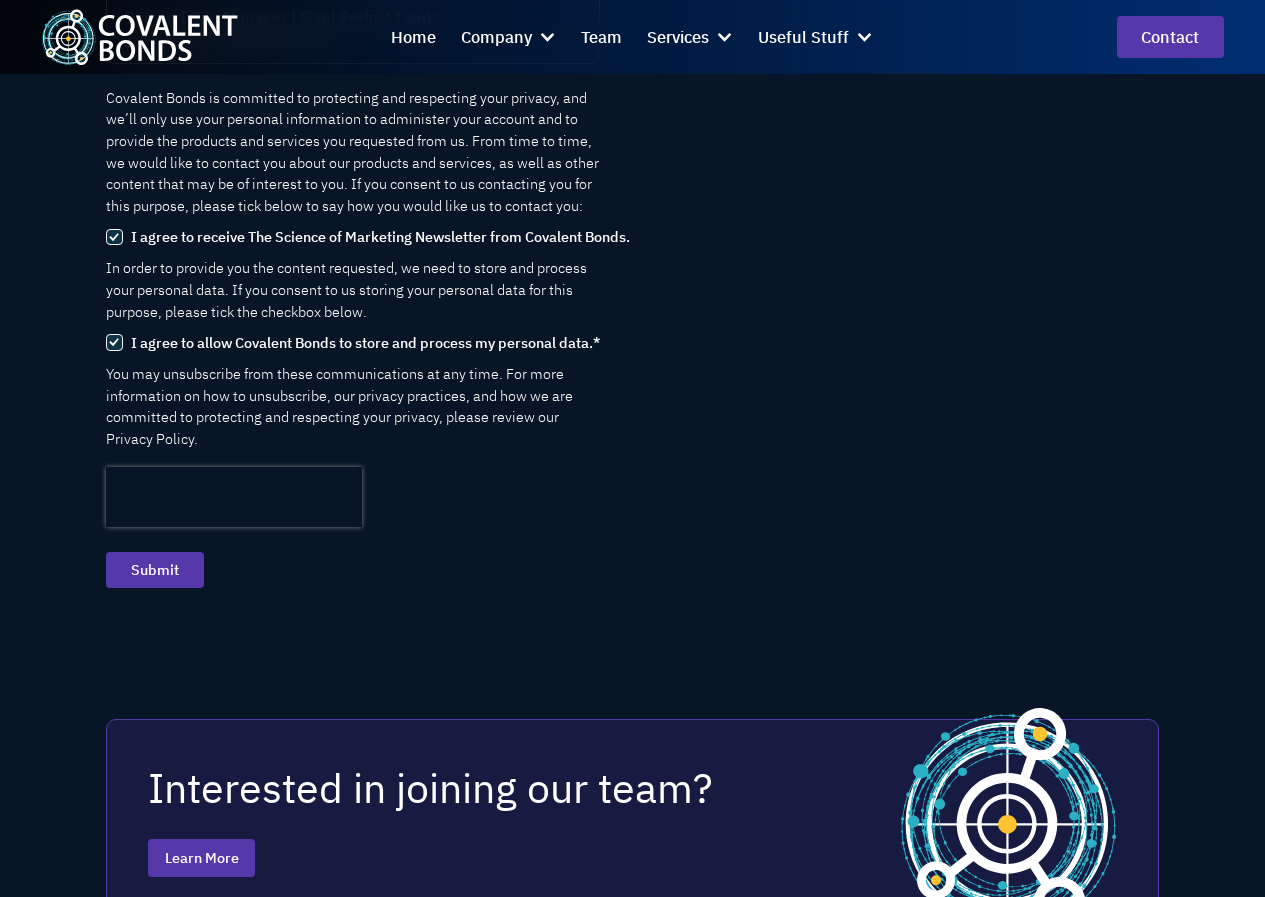 scroll, scrollTop: 2100, scrollLeft: 0, axis: vertical 